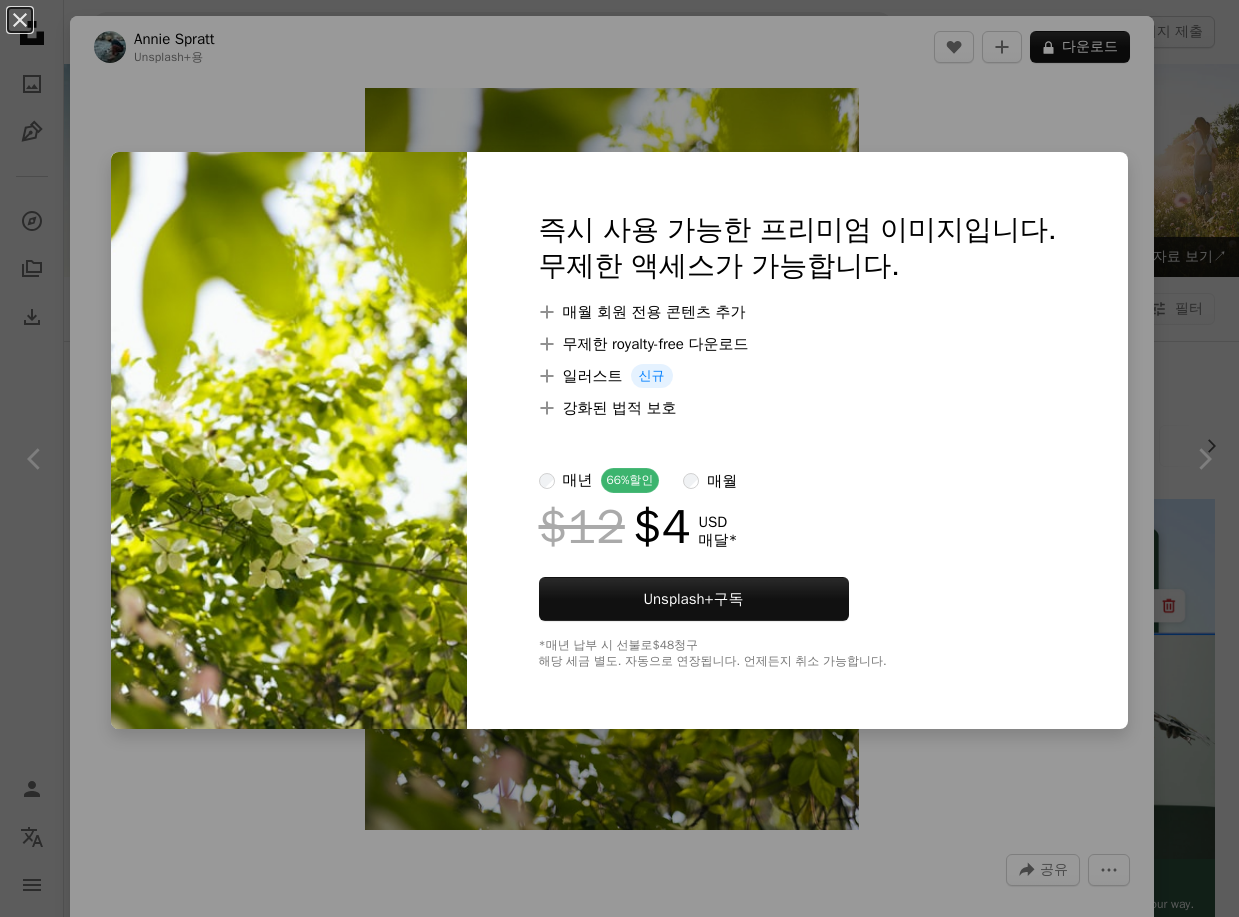 scroll, scrollTop: 1400, scrollLeft: 0, axis: vertical 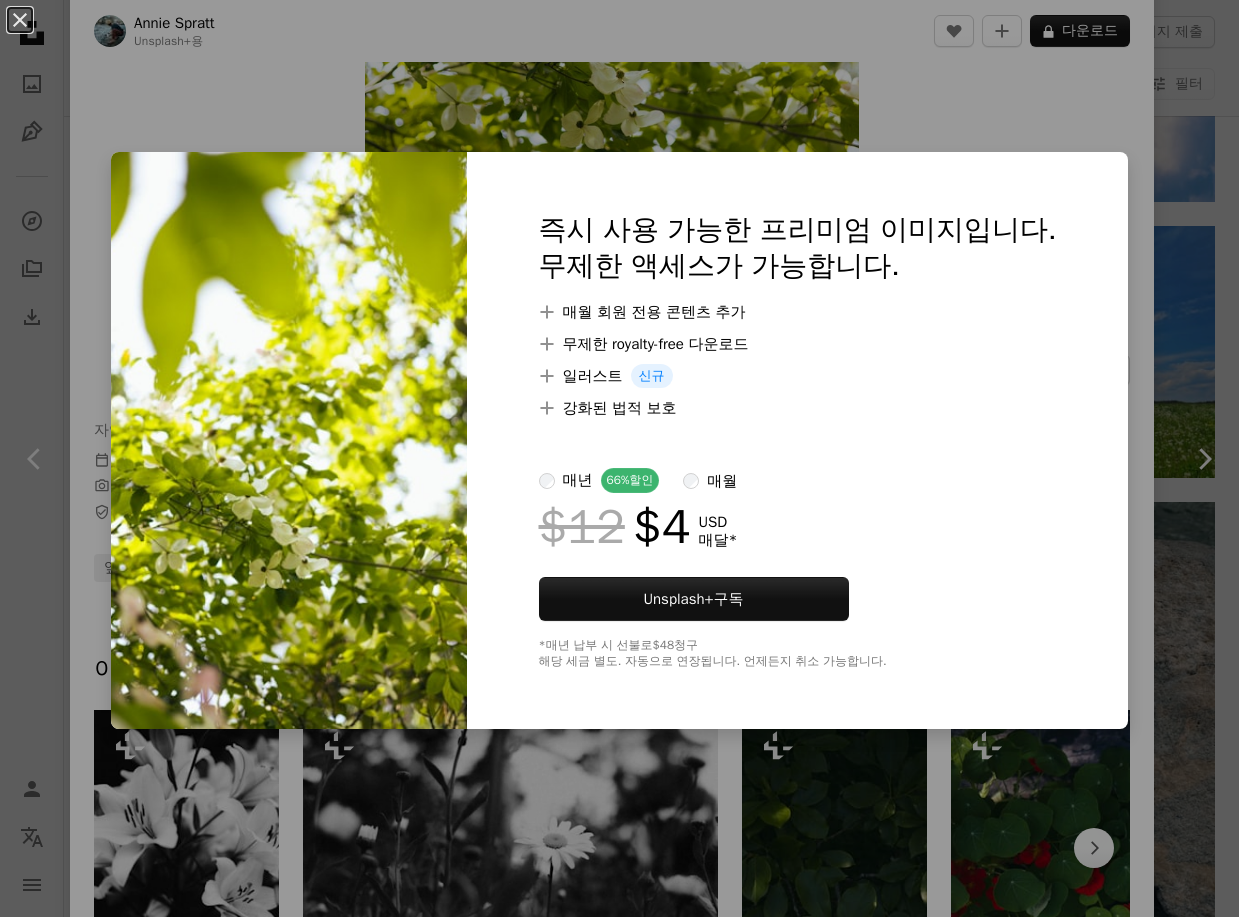 click on "An X shape 즉시 사용 가능한 프리미엄 이미지입니다. 무제한 액세스가 가능합니다. A plus sign 매월 회원 전용 콘텐츠 추가 A plus sign 무제한 royalty-free 다운로드 A plus sign 일러스트  신규 A plus sign 강화된 법적 보호 매년 66%  할인 매월 $12   $4 USD 매달 * Unsplash+  구독 *매년 납부 시 선불로  $48  청구 해당 세금 별도. 자동으로 연장됩니다. 언제든지 취소 가능합니다." at bounding box center [619, 458] 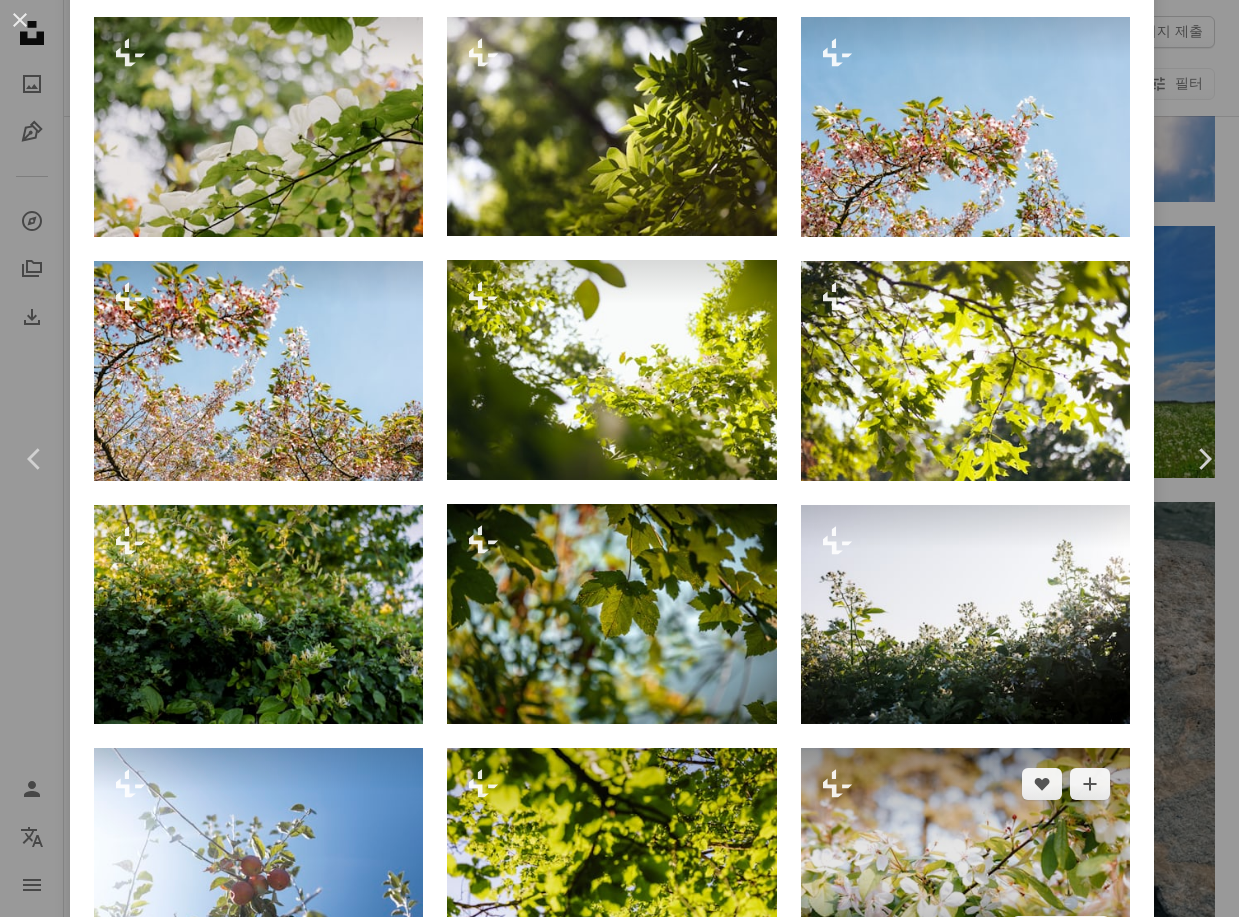 scroll, scrollTop: 1800, scrollLeft: 0, axis: vertical 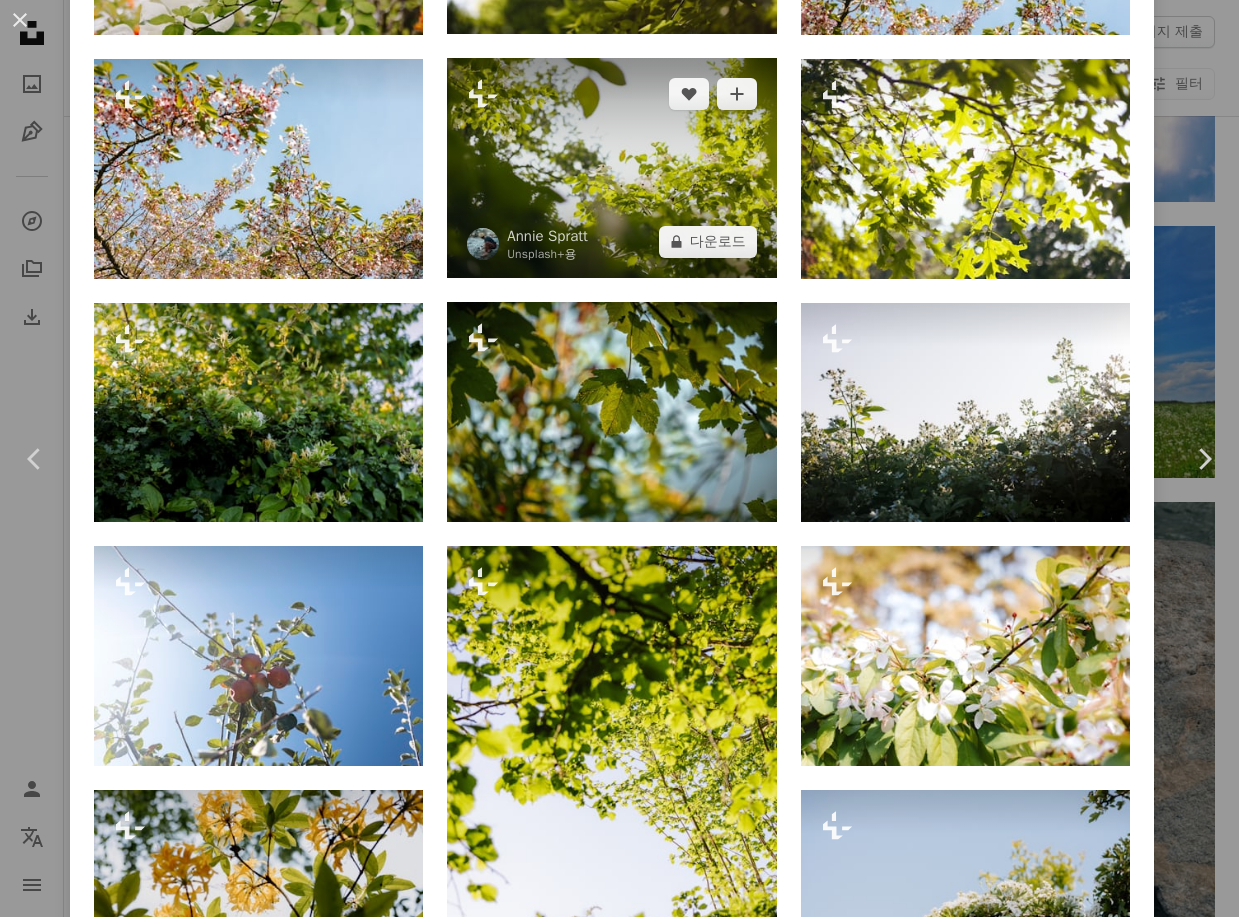 click at bounding box center [611, 168] 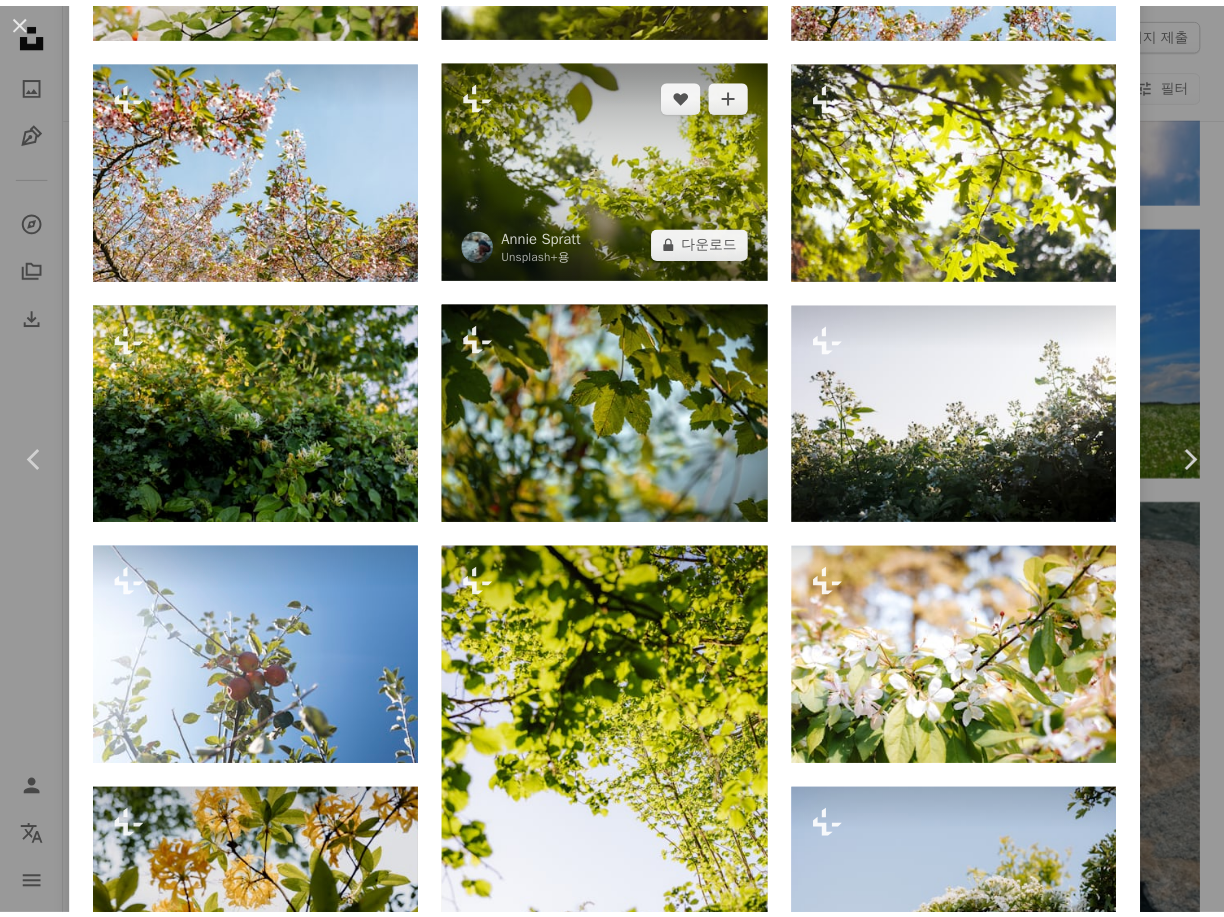 scroll, scrollTop: 0, scrollLeft: 0, axis: both 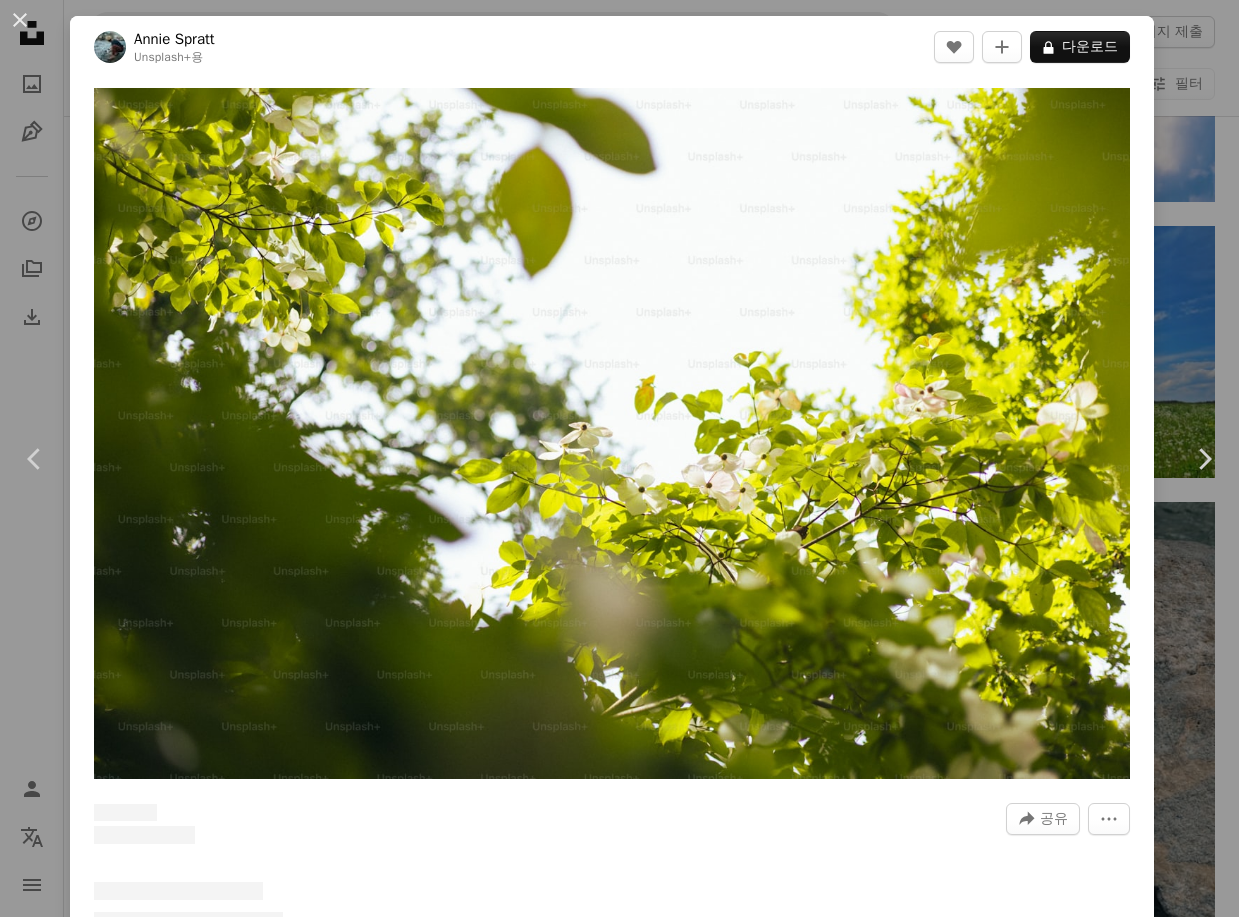click on "[FIRST] [LAST]" at bounding box center [612, 47] 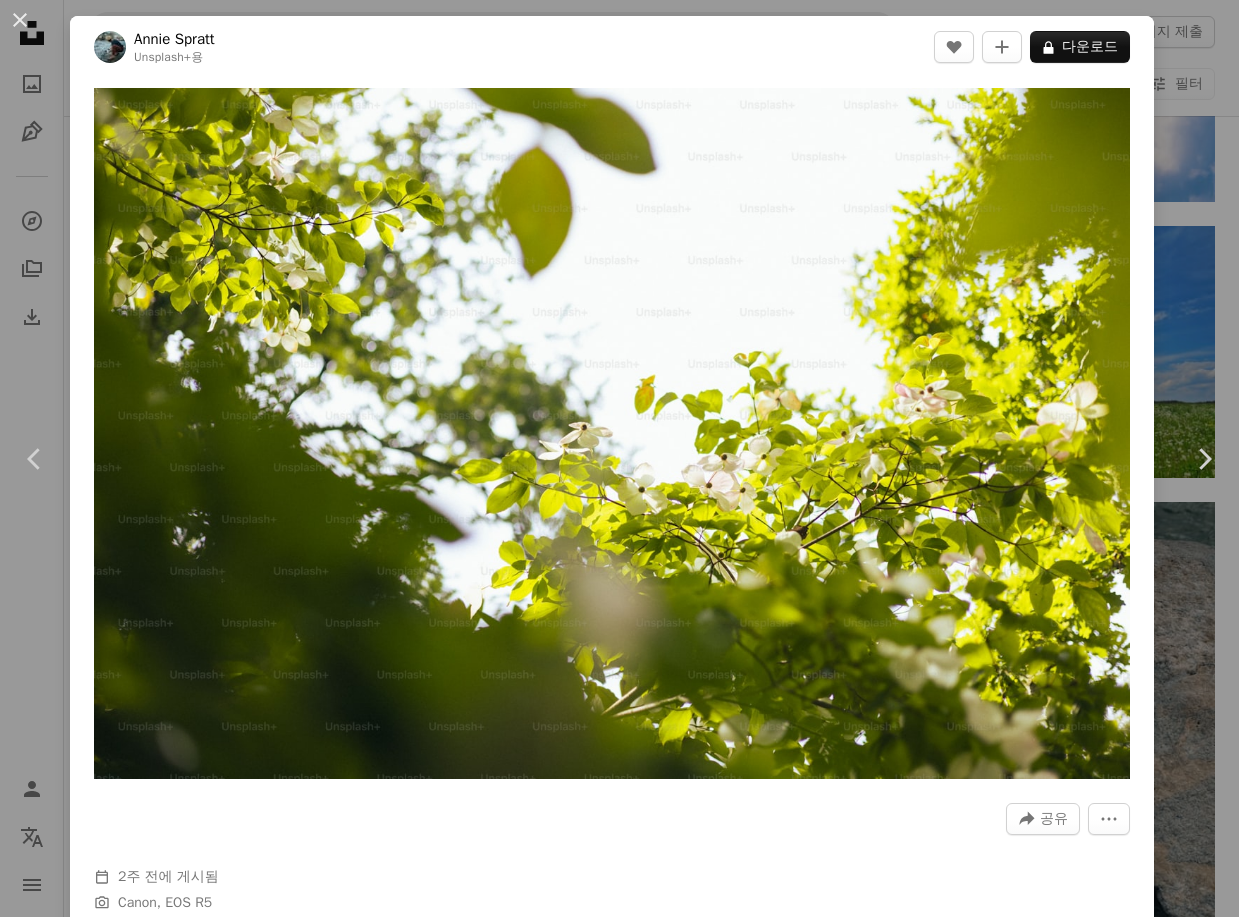 click on "An X shape Chevron left Chevron right [USERNAME] Unsplash+ 용 A heart A plus sign A lock 다운로드 Zoom in A forward-right arrow 공유 More Actions Calendar outlined 2주 전 에 게시됨 Camera Canon, EOS R5 Safety Unsplash+ 라이선스 에 따른 라이선스 부여 잎 식물 햇빛 원예 이 시리즈의 다른 콘텐츠 Chevron right Plus sign for Unsplash+ Plus sign for Unsplash+ Plus sign for Unsplash+ Plus sign for Unsplash+ Plus sign for Unsplash+ Plus sign for Unsplash+ Plus sign for Unsplash+ Plus sign for Unsplash+ Plus sign for Unsplash+ Plus sign for Unsplash+ 관련 이미지 Plus sign for Unsplash+ A heart A plus sign [USERNAME] Unsplash+ 용 A lock 다운로드 Plus sign for Unsplash+ A heart A plus sign [USERNAME] Unsplash+ 용 A lock 다운로드 Plus sign for Unsplash+ A heart A plus sign [USERNAME] Unsplash+ 용 A lock 다운로드 Plus sign for Unsplash+ A heart A plus sign [USERNAME] Unsplash+ 용 A lock 다운로드 Plus sign for Unsplash+ A heart A plus sign 용" at bounding box center (619, 458) 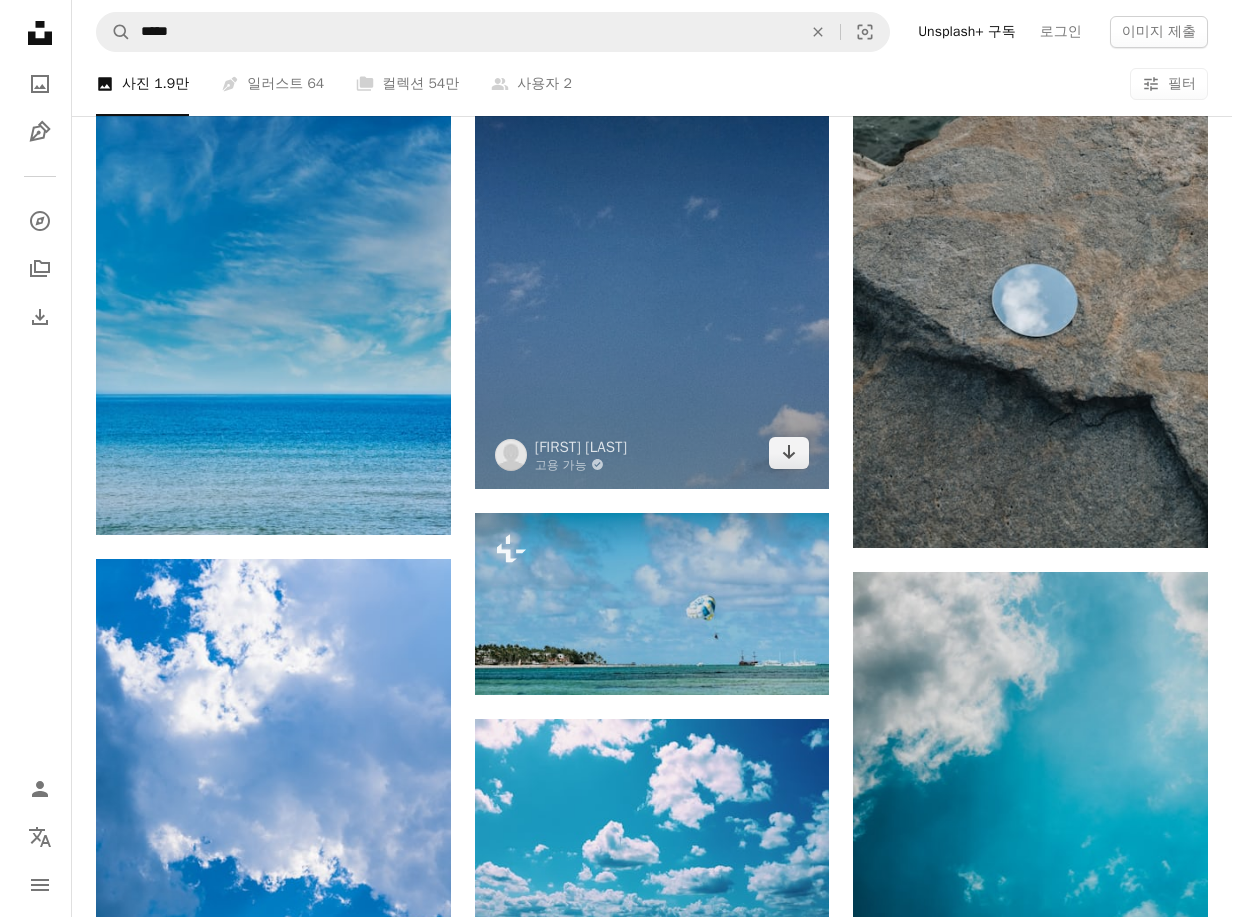 scroll, scrollTop: 1400, scrollLeft: 0, axis: vertical 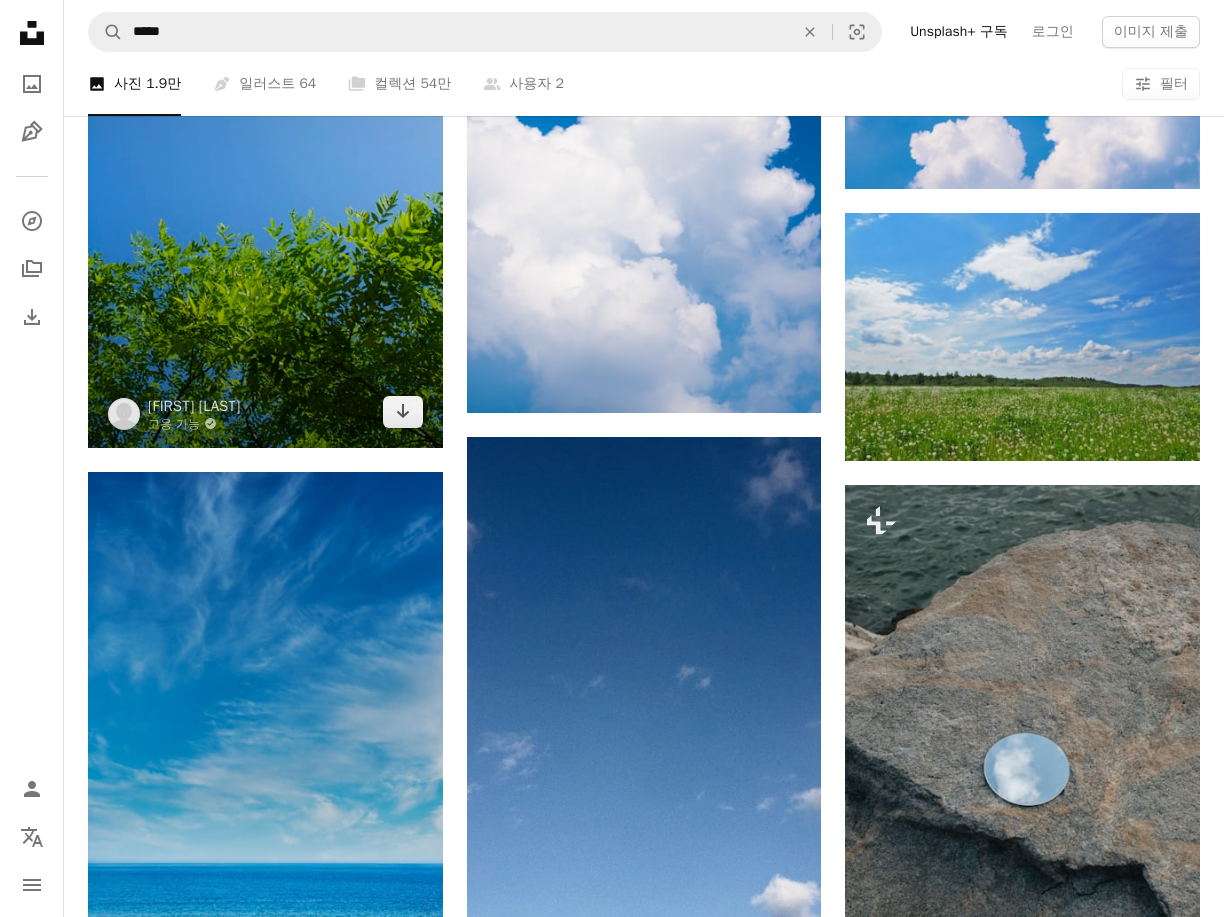 click at bounding box center (265, 182) 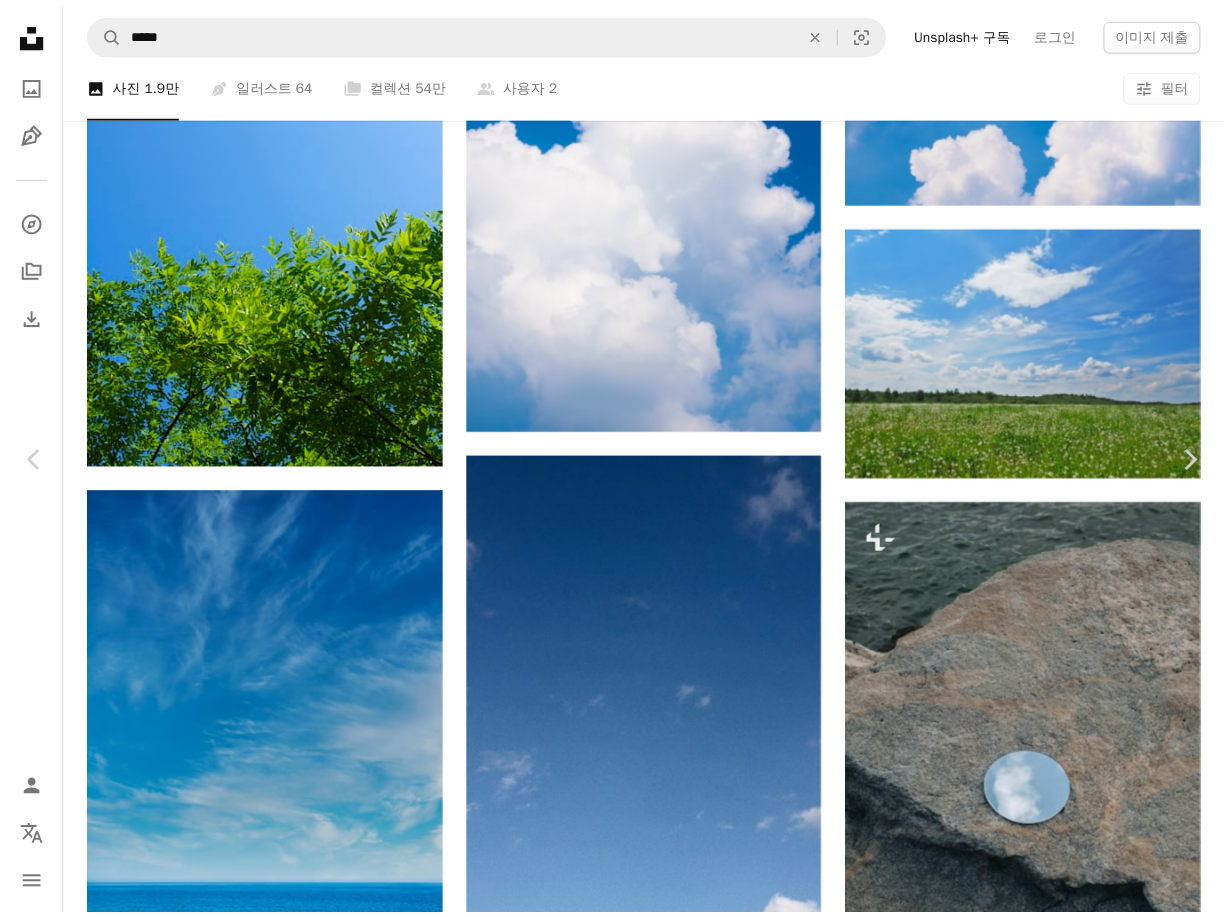 scroll, scrollTop: 7694, scrollLeft: 0, axis: vertical 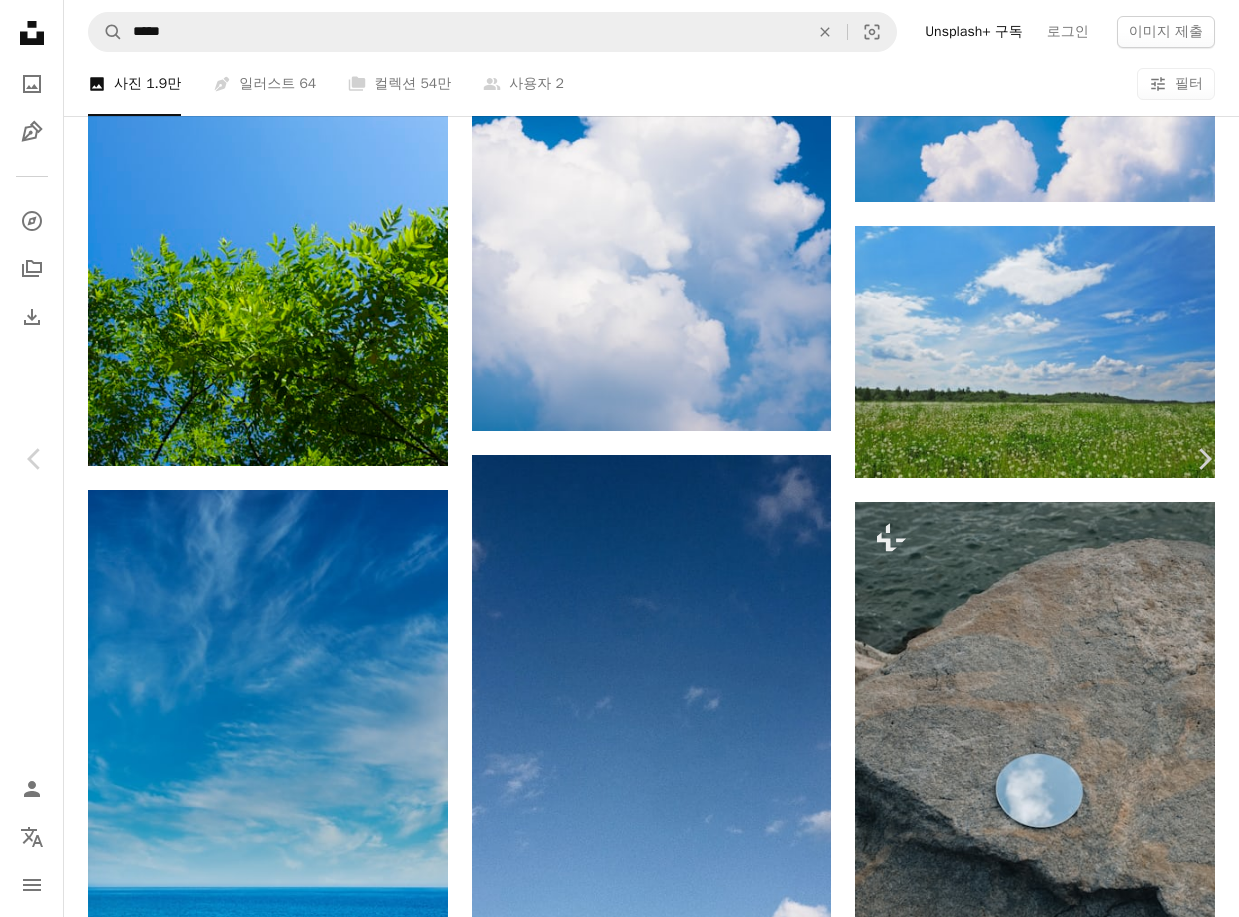 click on "An X shape Chevron left Chevron right [FIRST] [LAST] 고용 가능 A checkmark inside of a circle A heart A plus sign 무료 다운로드 Chevron down Zoom in 조회수 132,755 다운로드 2,805 A forward-right arrow 공유 Info icon 정보 More Actions A map marker [CITY], [STATE], [COUNTRY] Calendar outlined 2020년 6월 15일 에 게시됨 Camera Canon, EOS 60D Safety Unsplash 라이선스 하에서 무료로 사용 가능 파랑 봄 여름 녹색 여름 미학 하루 여름 자연 봄 자연 여름 하늘 일광 여름날 여름 나무 낮 봄날 서머 블루 동물 새 식물 잎 대한민국 퍼블릭 도메인 이미지 iStock에서 프리미엄 관련 이미지 찾아보기  |  코드 UNSPLASH20로 20% 할인 혜택 받기 iStock에서 더 많은 자료 보기  ↗ 관련 이미지 A heart A plus sign [FIRST] [LAST] Arrow pointing down A heart A plus sign [FIRST] [LAST] Arrow pointing down A heart A plus sign [FIRST] [LAST] Arrow pointing down A heart A plus sign [FIRST] [LAST] A heart 용" at bounding box center [619, 6983] 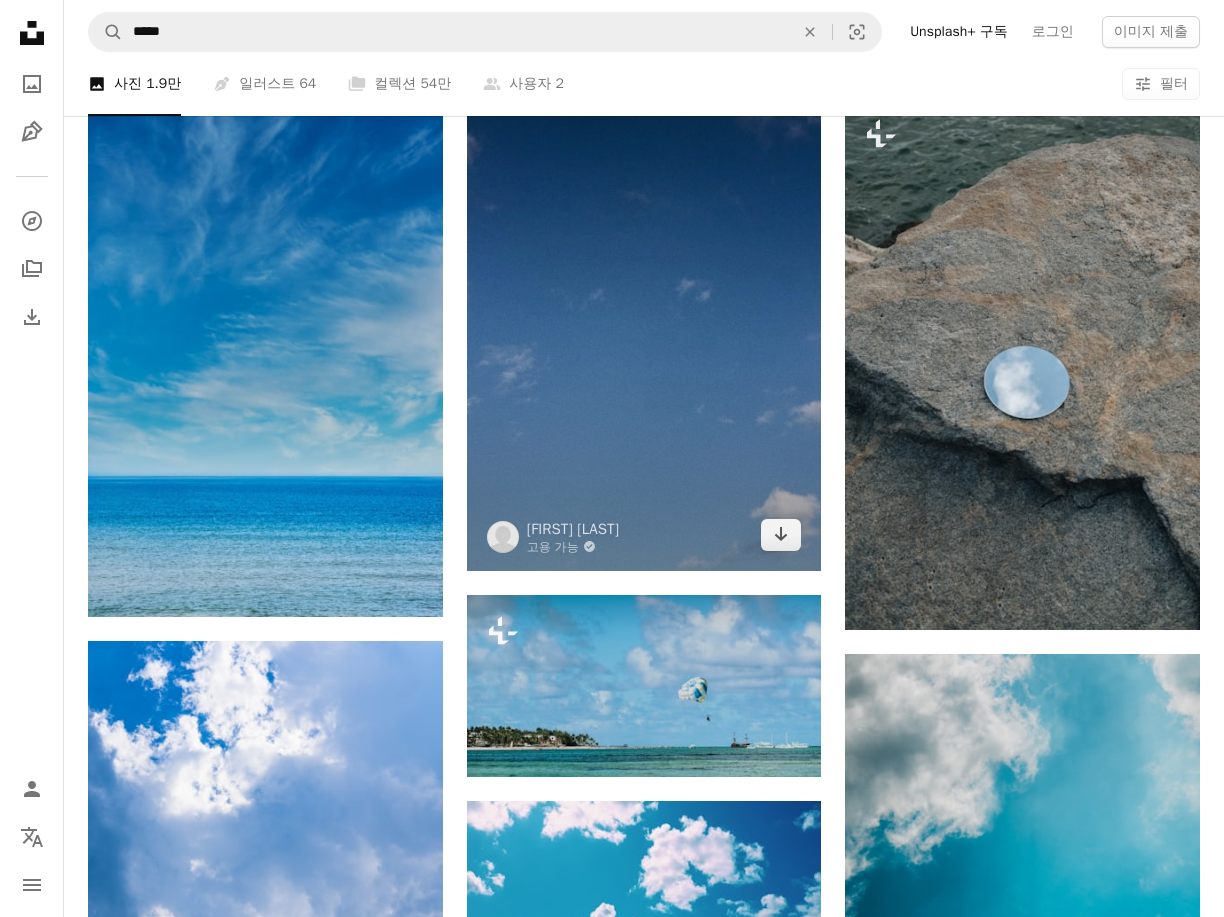 scroll, scrollTop: 2000, scrollLeft: 0, axis: vertical 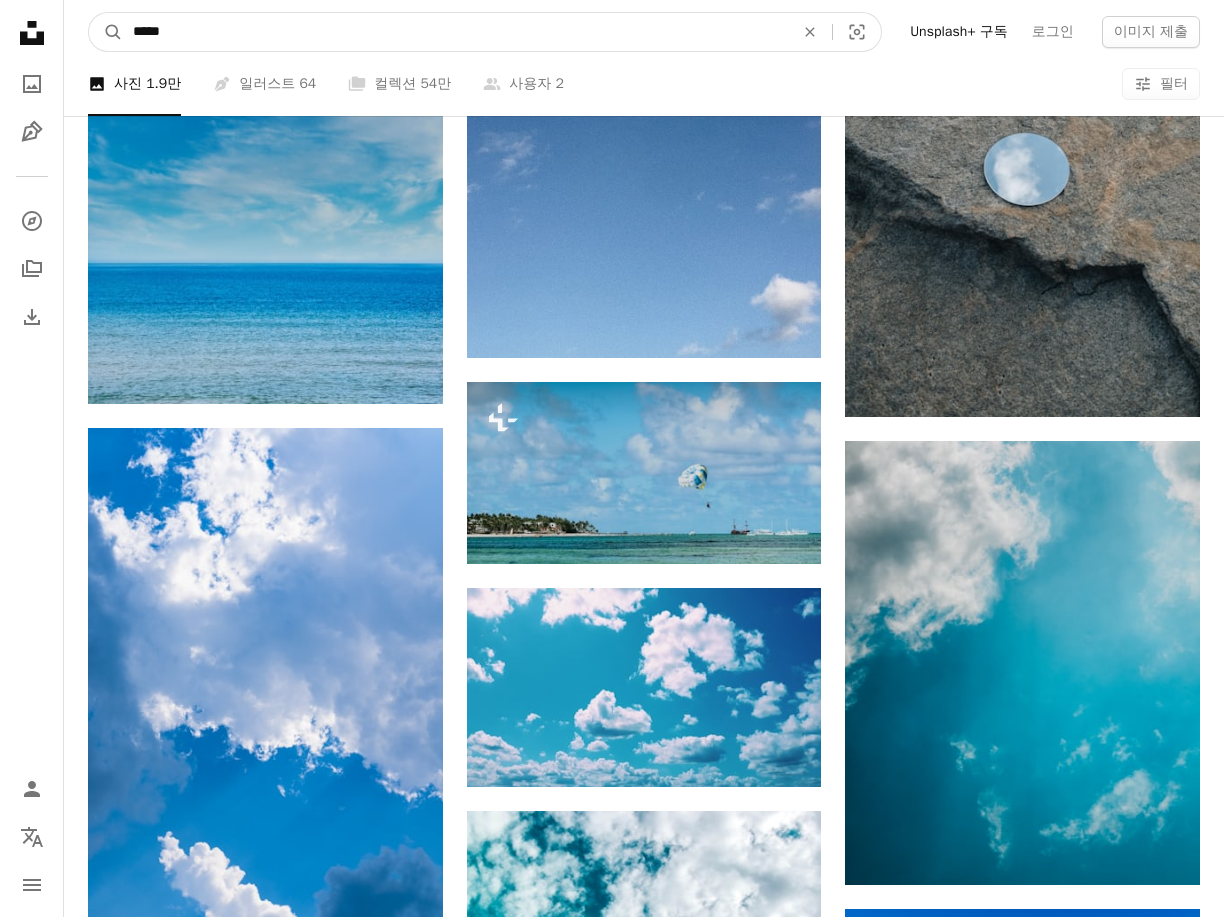 drag, startPoint x: 17, startPoint y: 49, endPoint x: 0, endPoint y: 44, distance: 17.720045 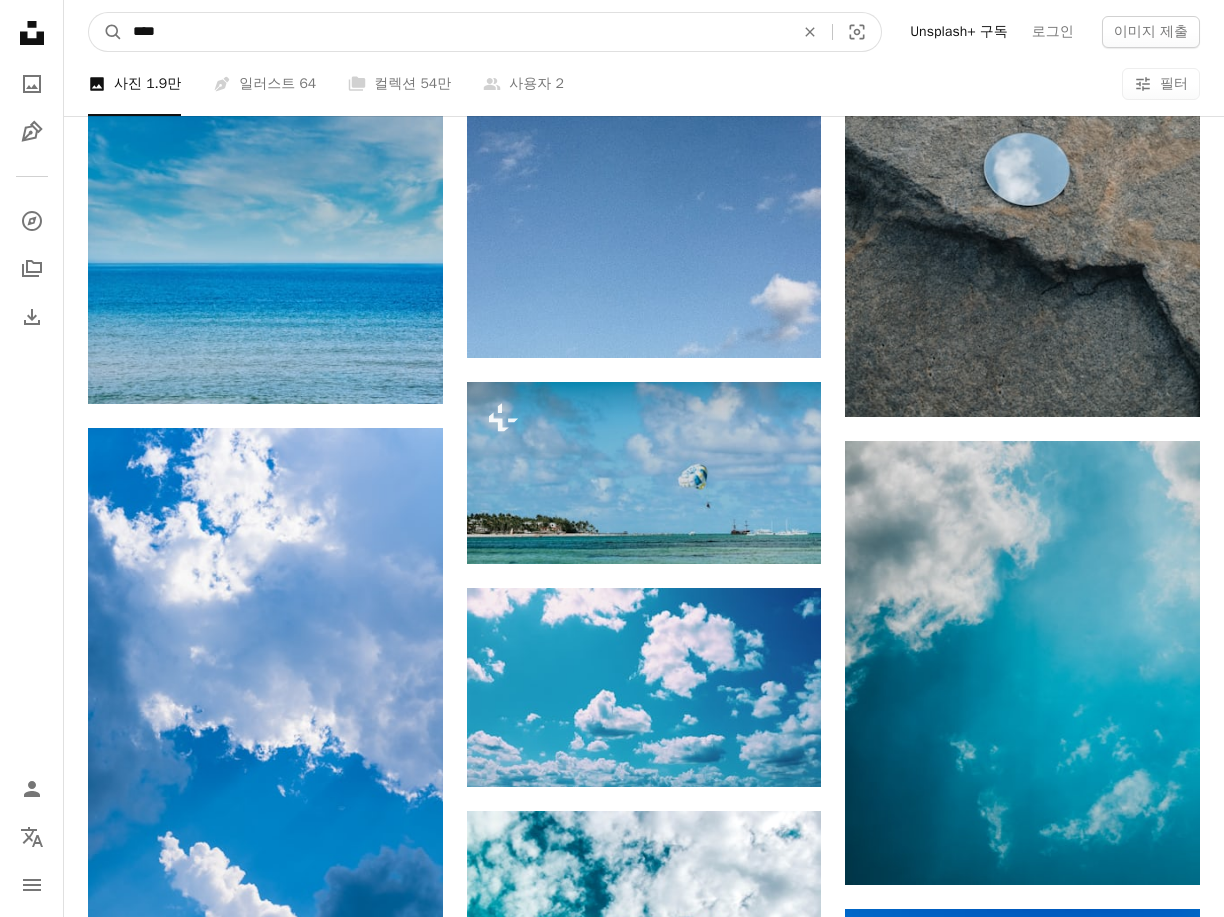 type on "****" 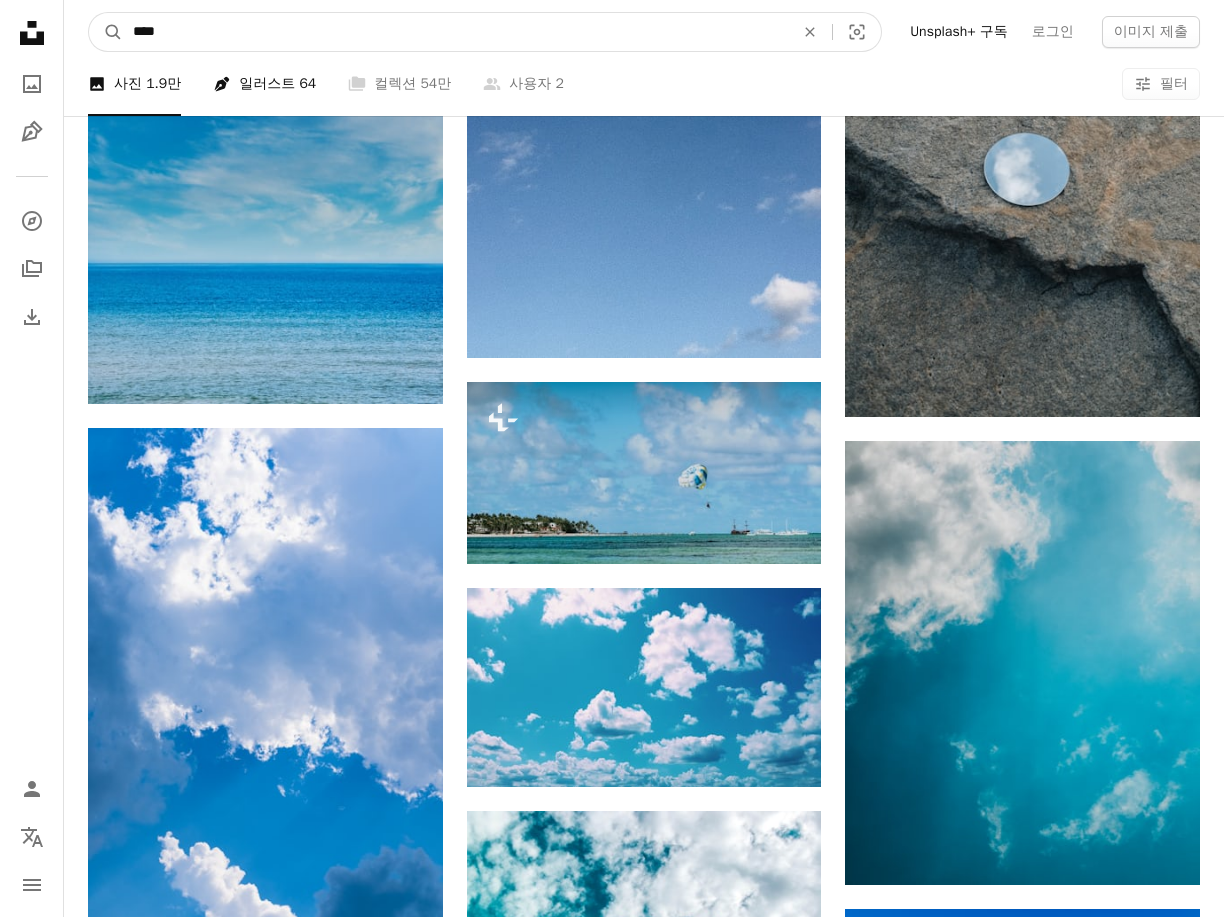 click on "A magnifying glass" at bounding box center (106, 32) 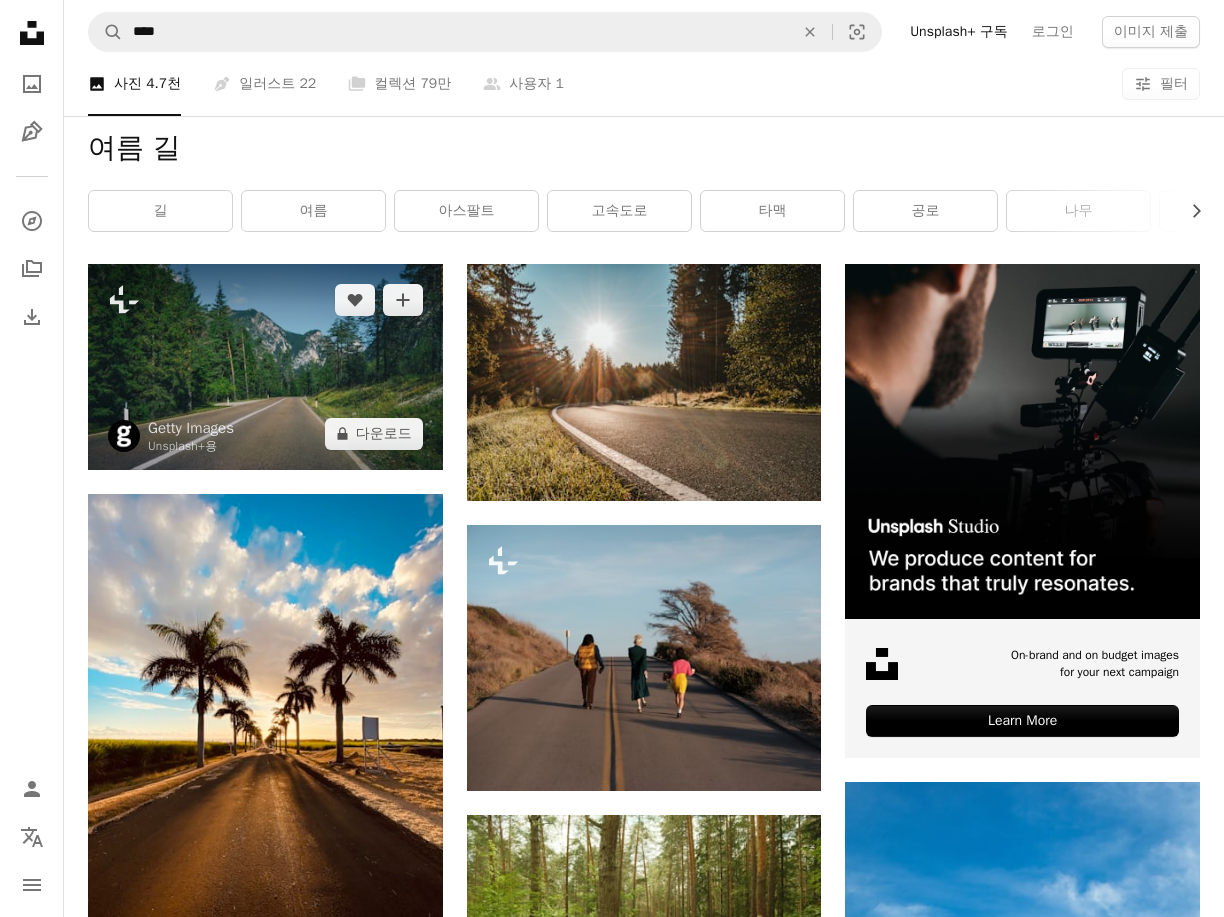 scroll, scrollTop: 200, scrollLeft: 0, axis: vertical 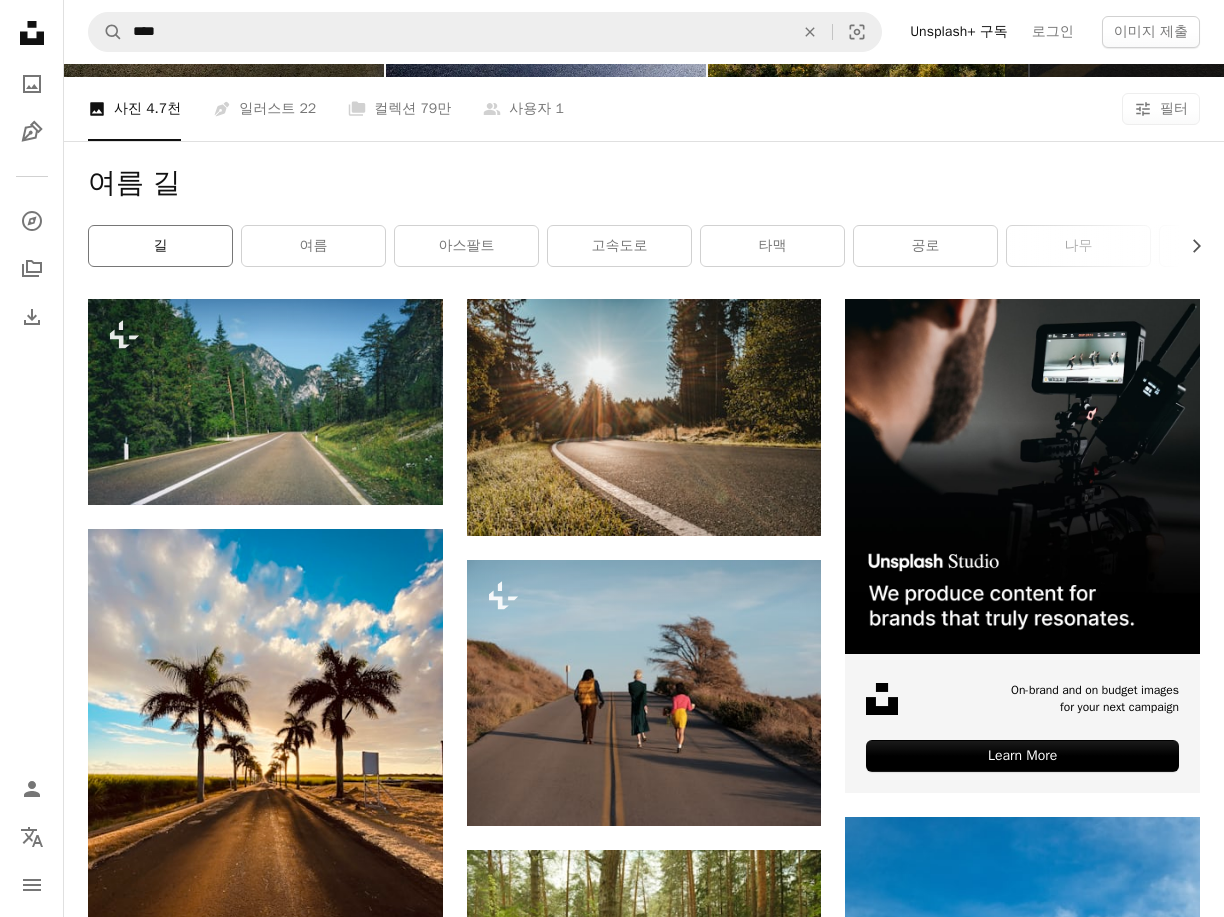 click on "길" at bounding box center [160, 246] 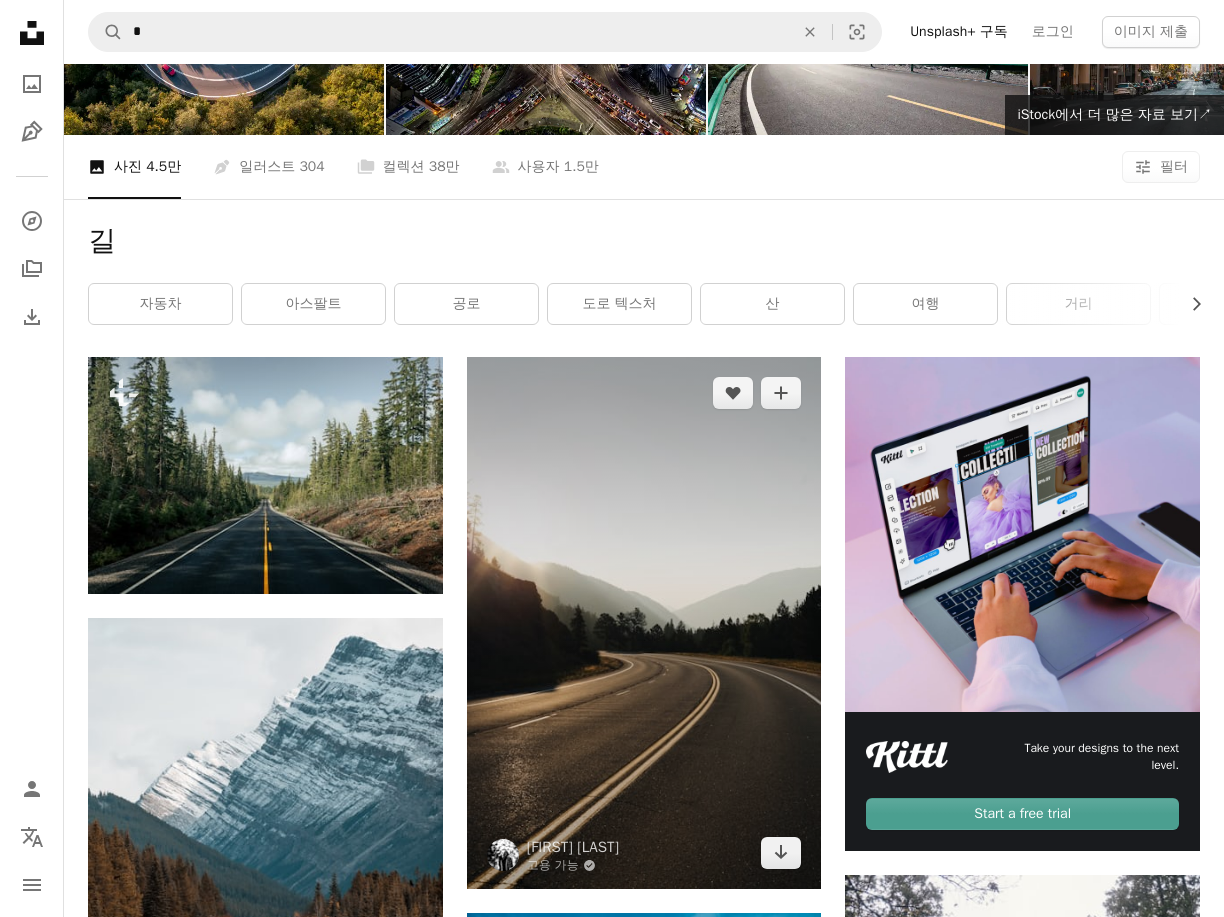 scroll, scrollTop: 0, scrollLeft: 0, axis: both 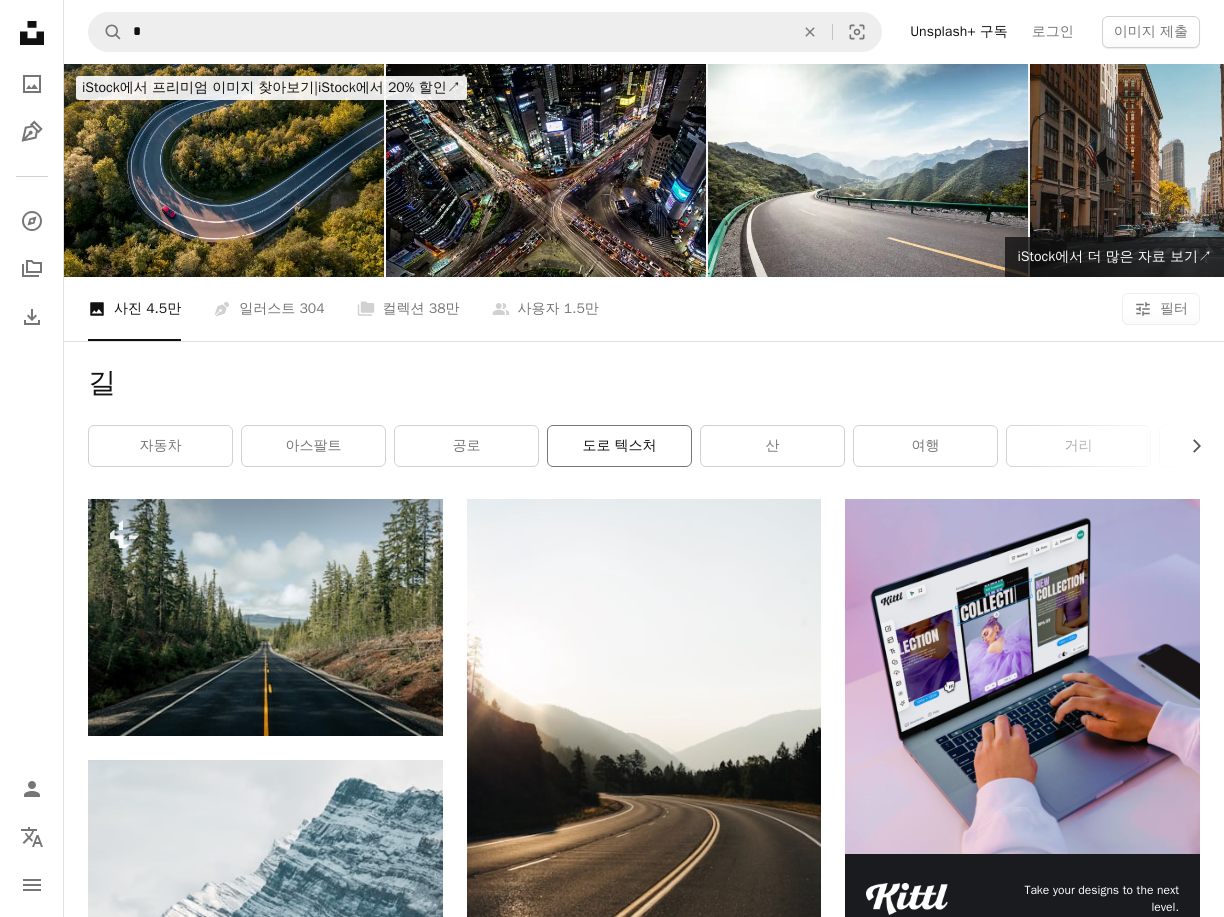 click on "도로 텍스처" at bounding box center (619, 446) 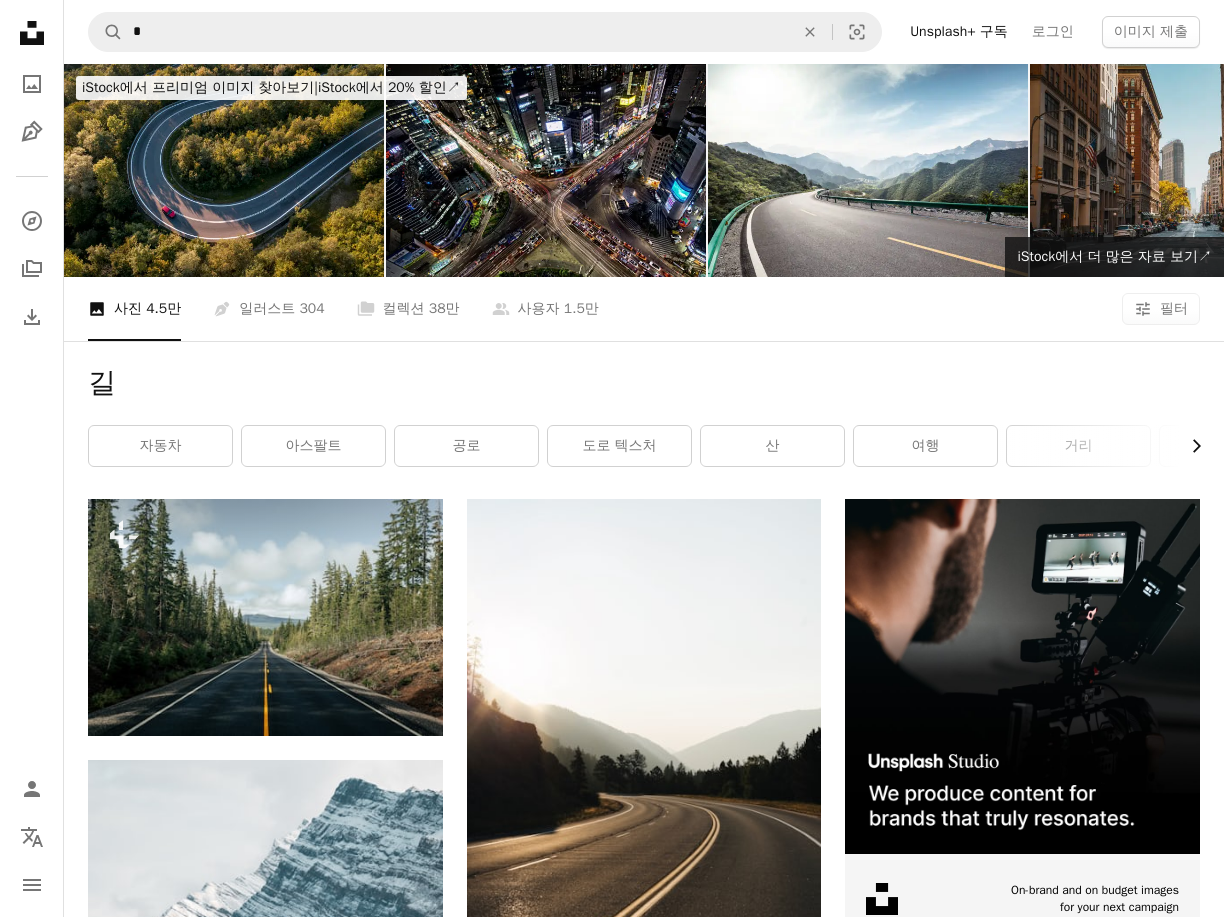 click on "Chevron right" 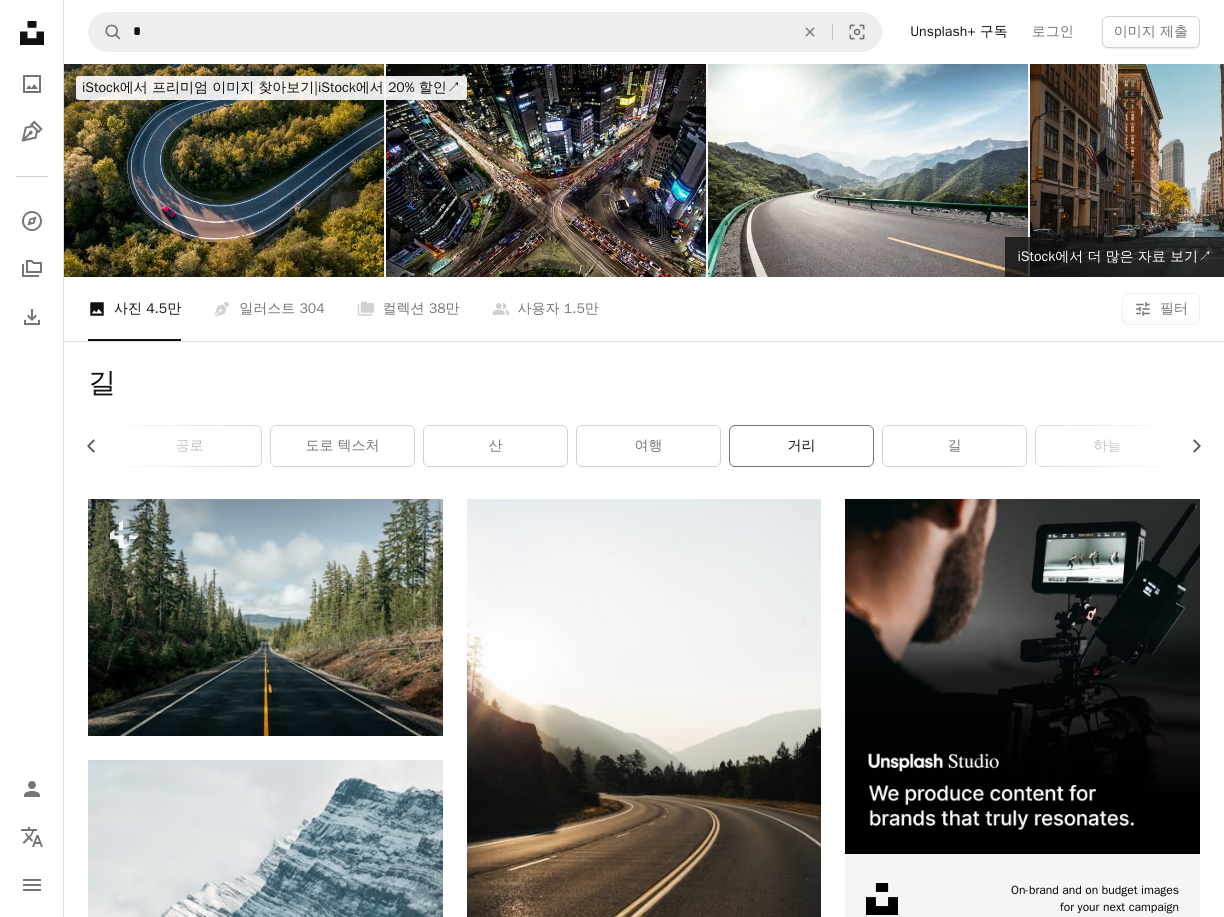 scroll, scrollTop: 0, scrollLeft: 300, axis: horizontal 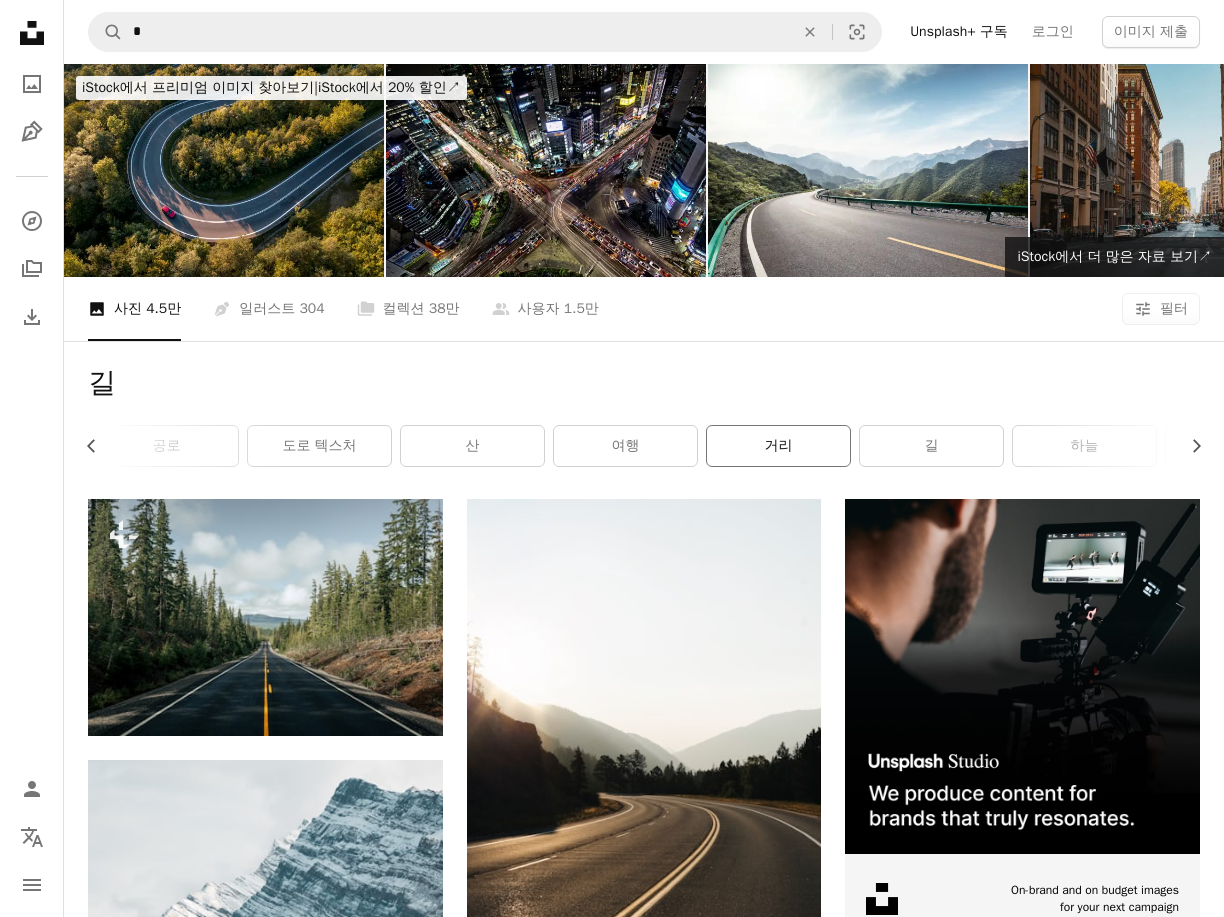 click on "거리" at bounding box center [778, 446] 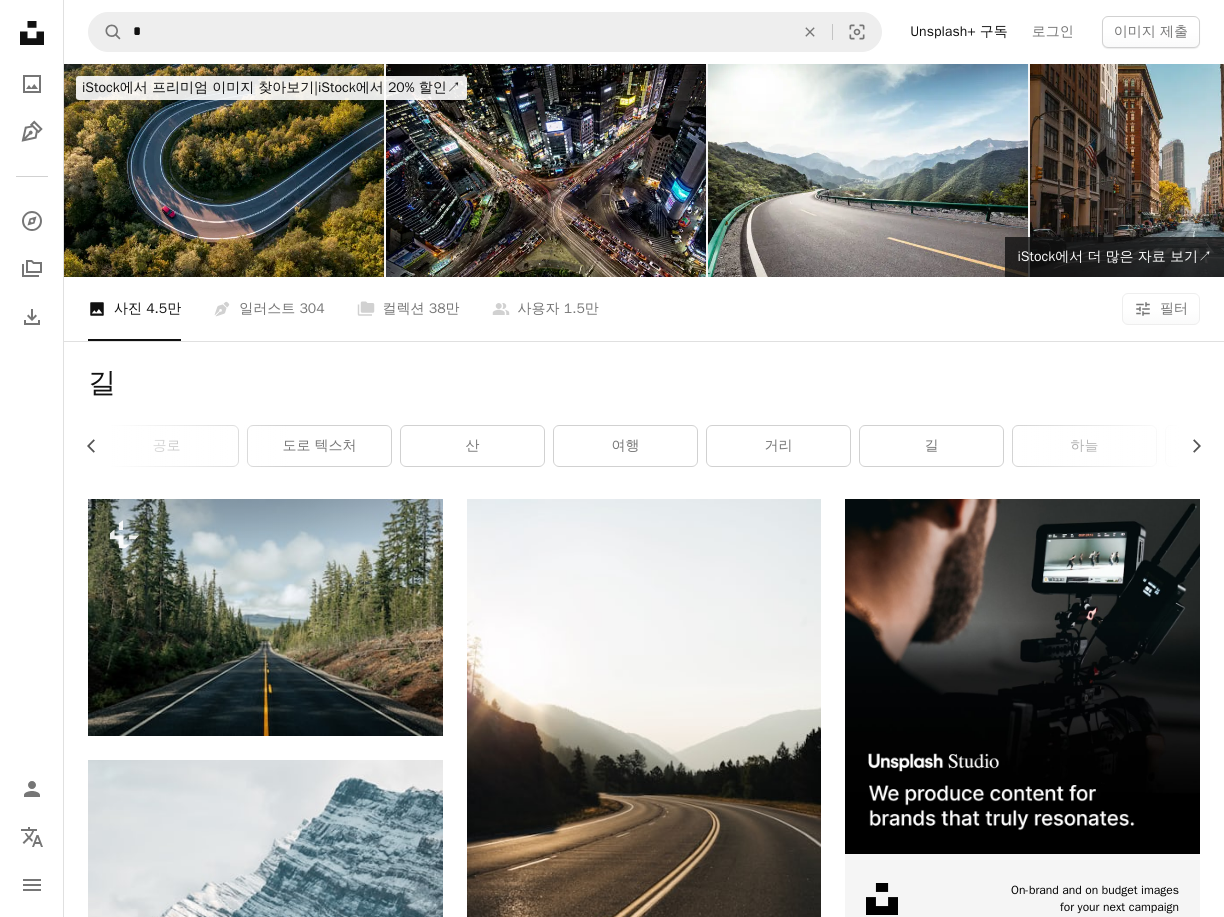 scroll, scrollTop: 0, scrollLeft: 0, axis: both 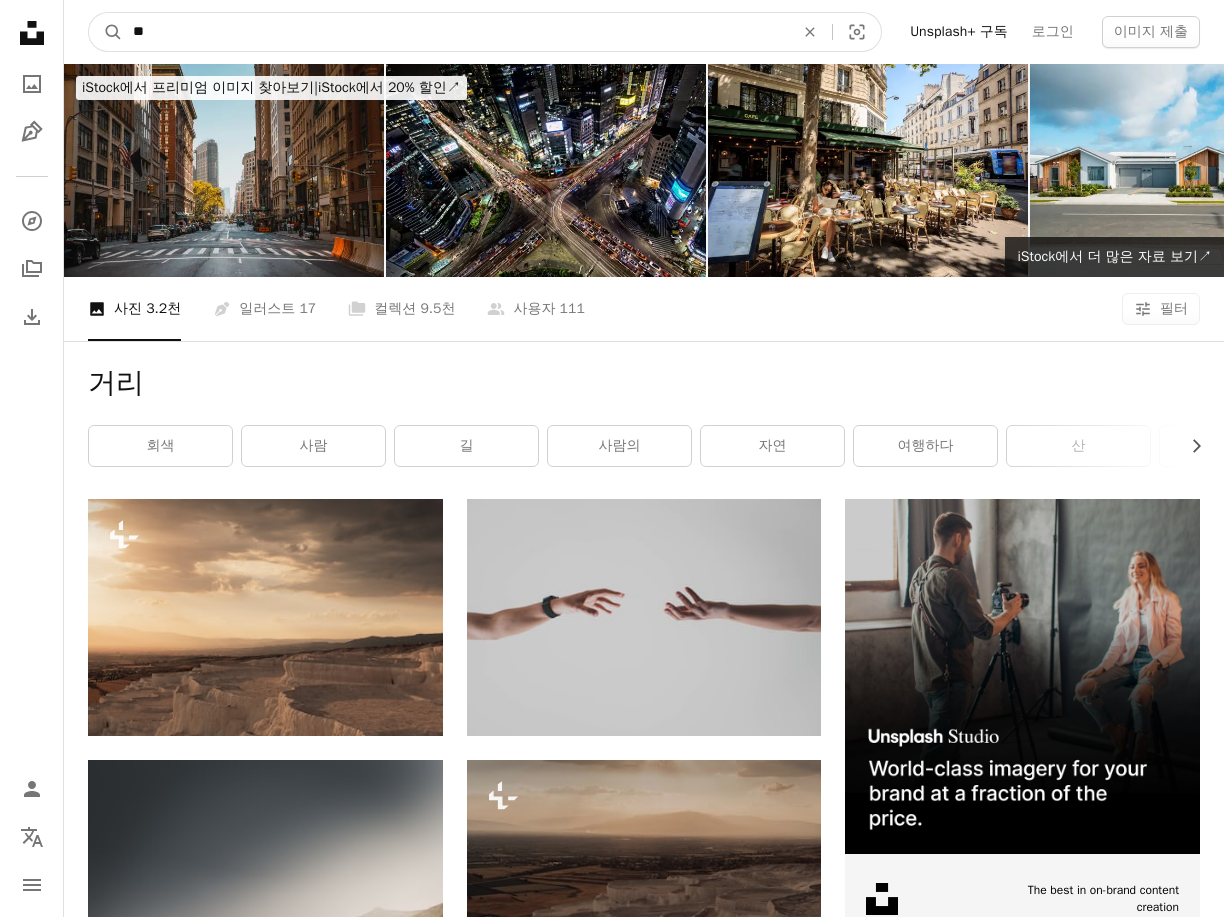 drag, startPoint x: 207, startPoint y: 22, endPoint x: 72, endPoint y: 27, distance: 135.09256 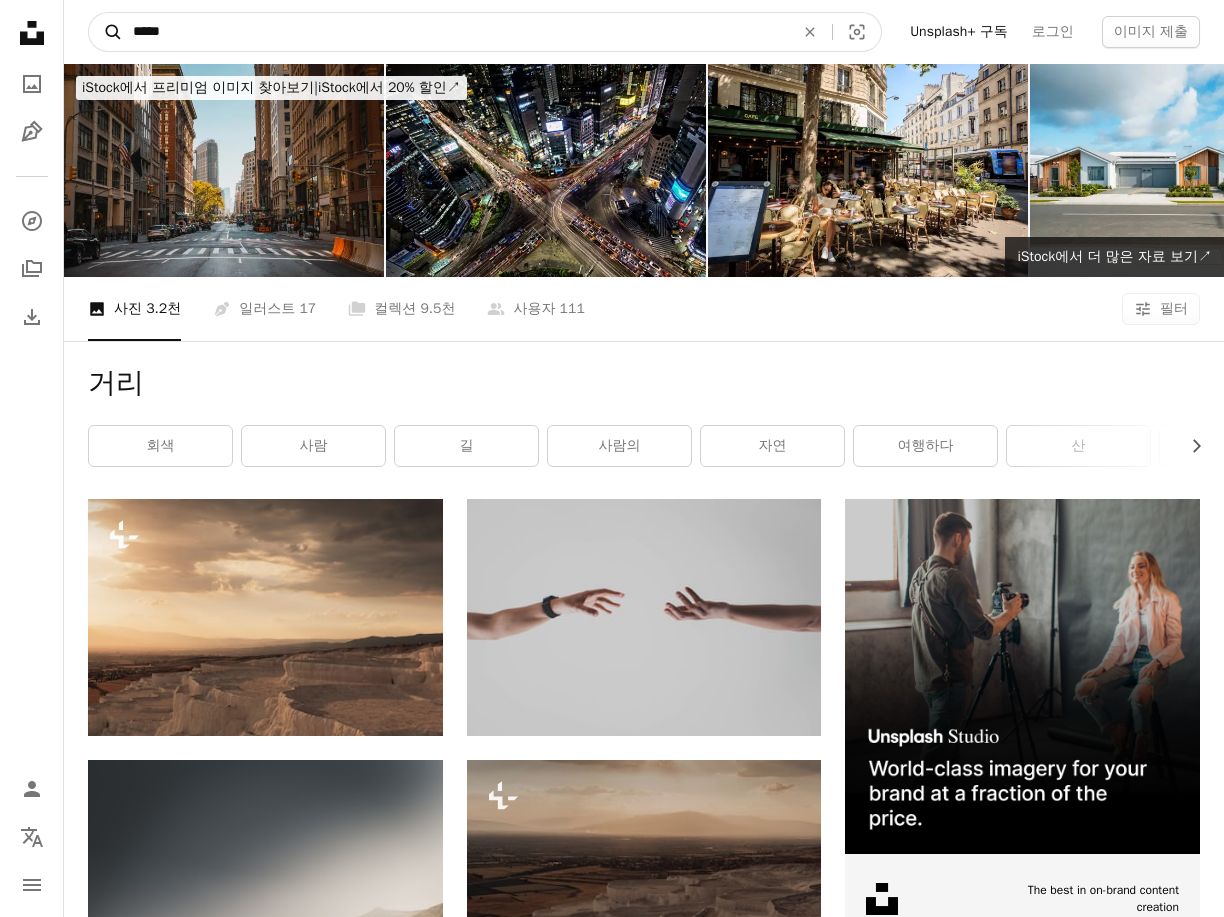 type on "*****" 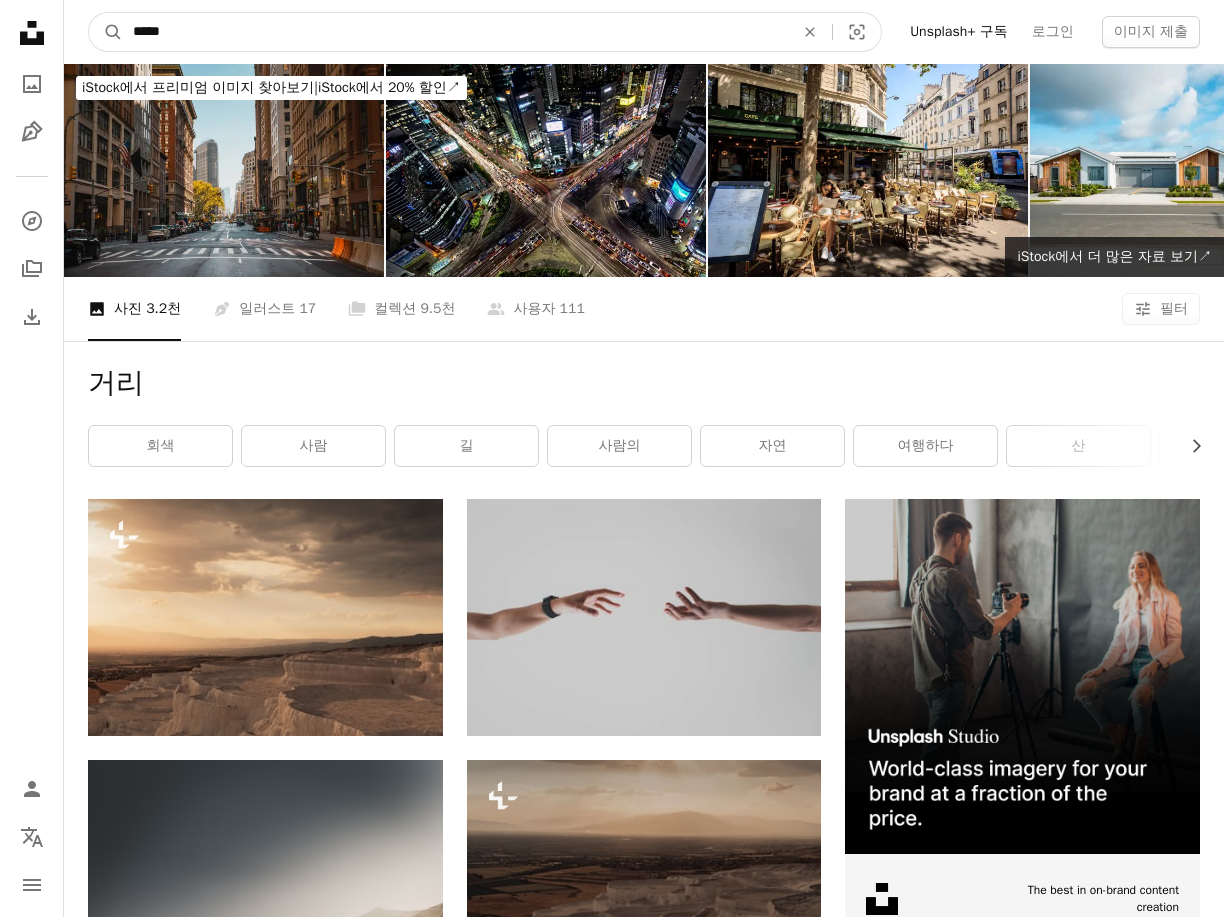 click on "A magnifying glass" at bounding box center (106, 32) 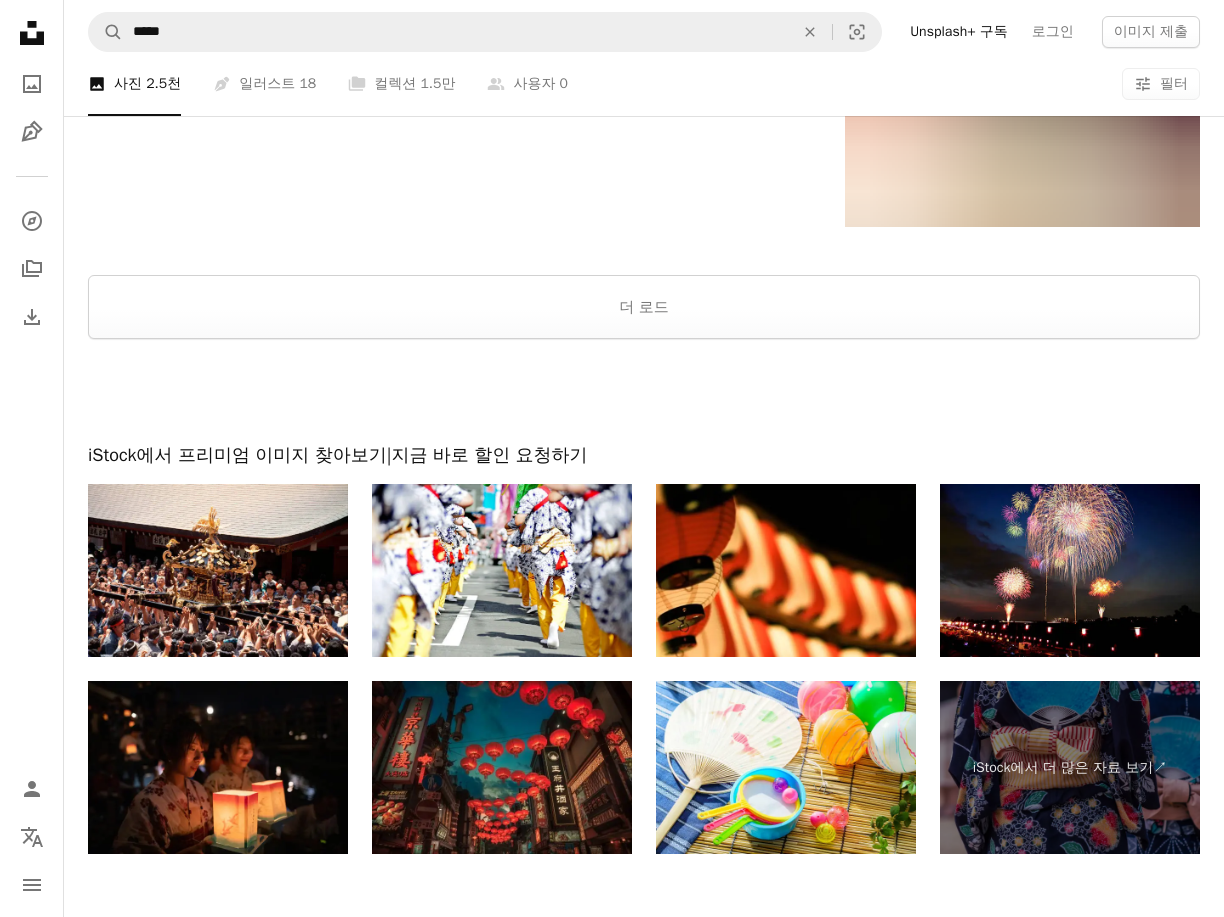 scroll, scrollTop: 2422, scrollLeft: 0, axis: vertical 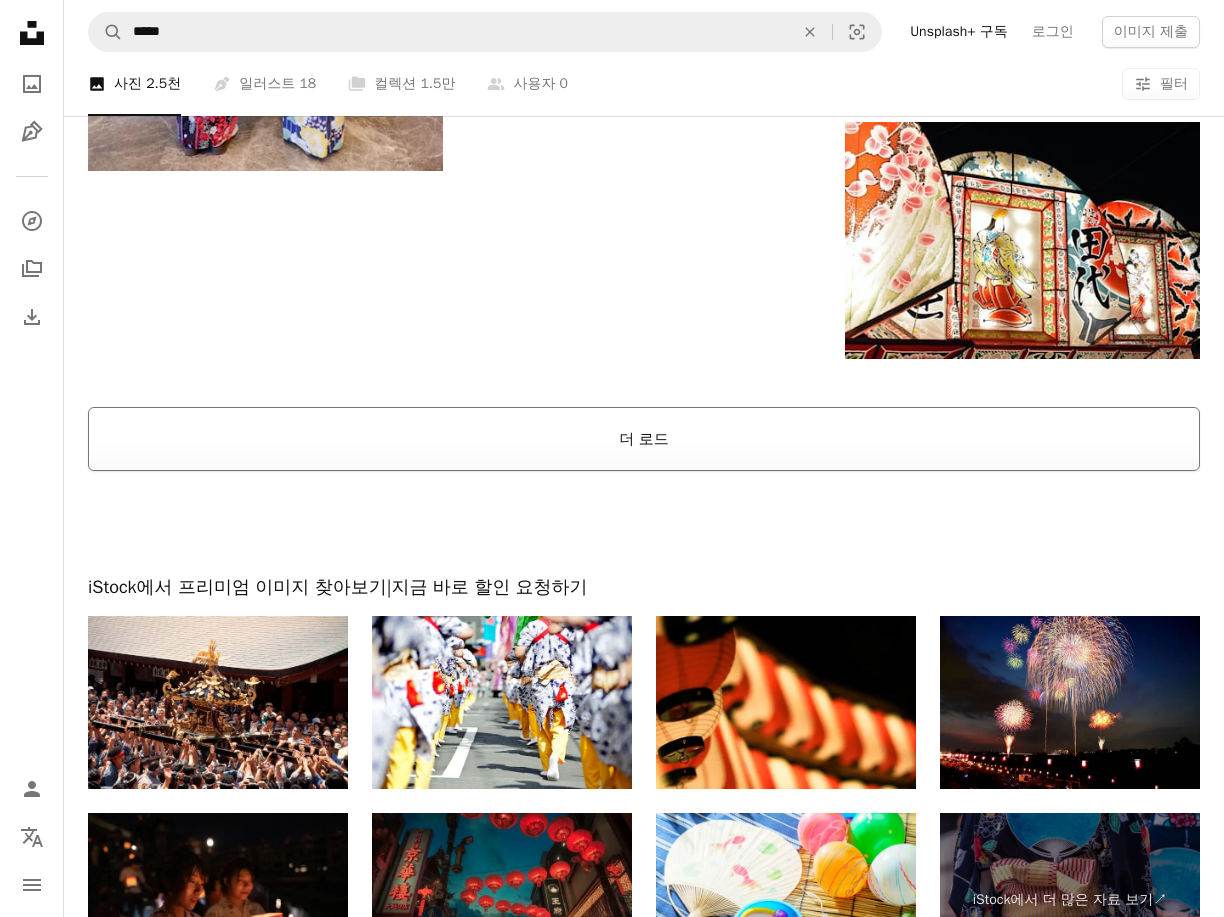 click on "더 로드" at bounding box center (644, 439) 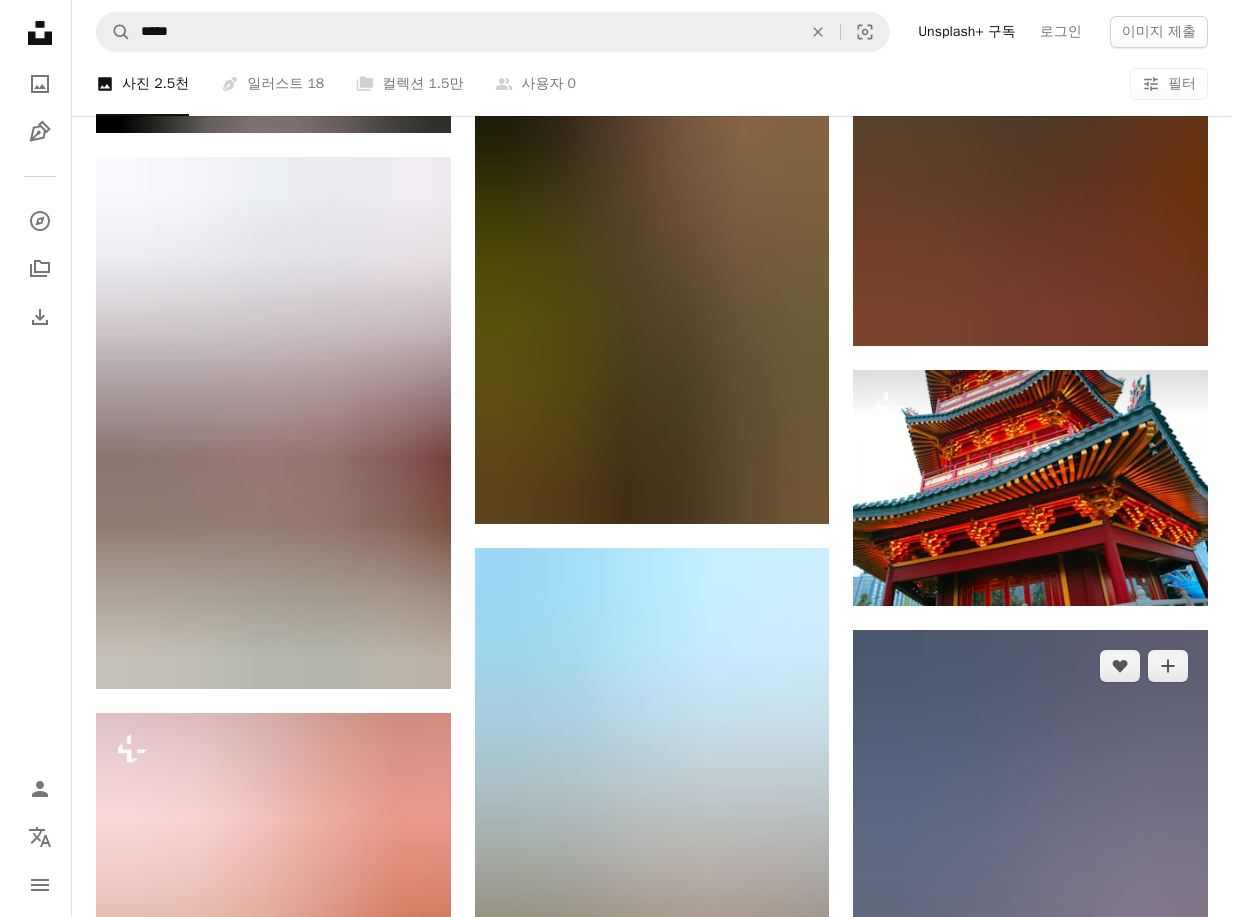 scroll, scrollTop: 6822, scrollLeft: 0, axis: vertical 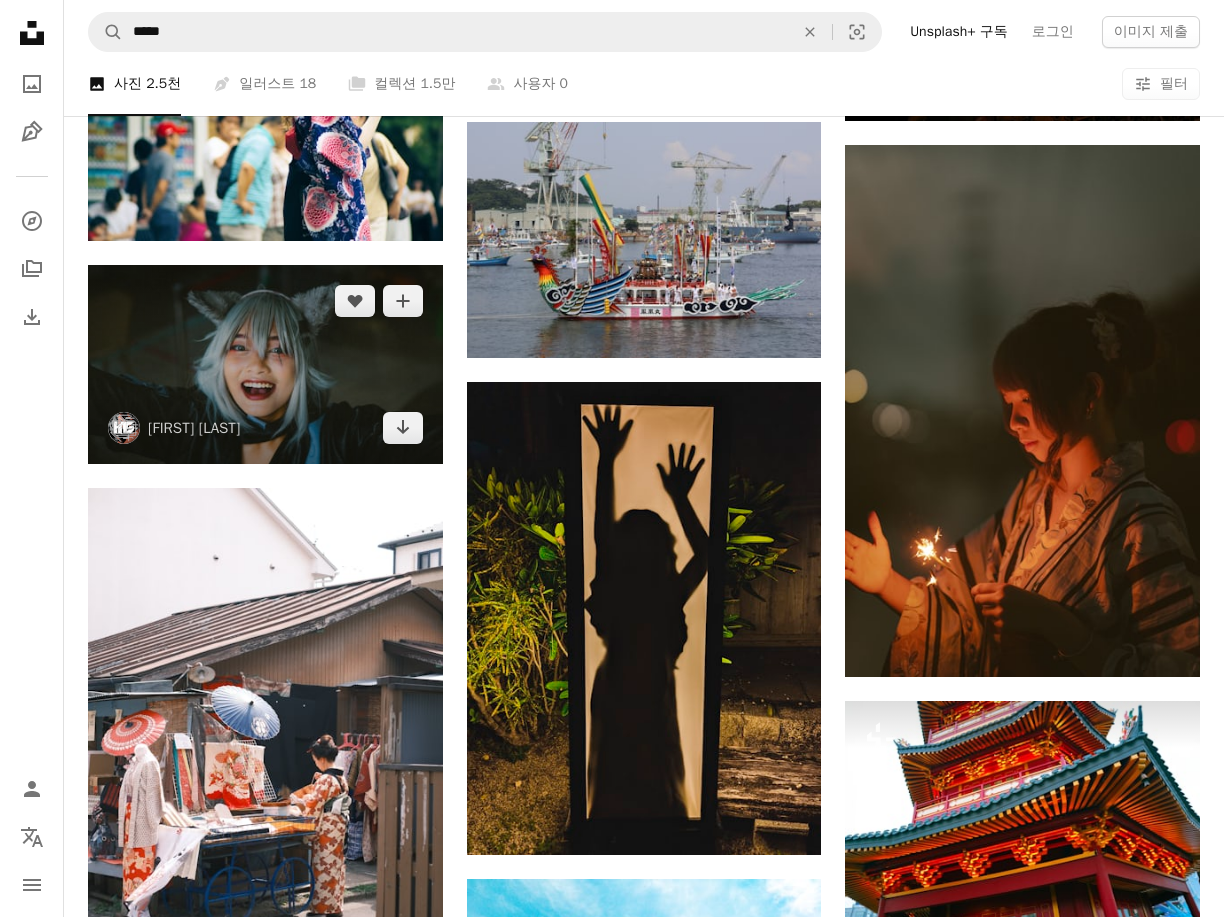 click at bounding box center (265, 364) 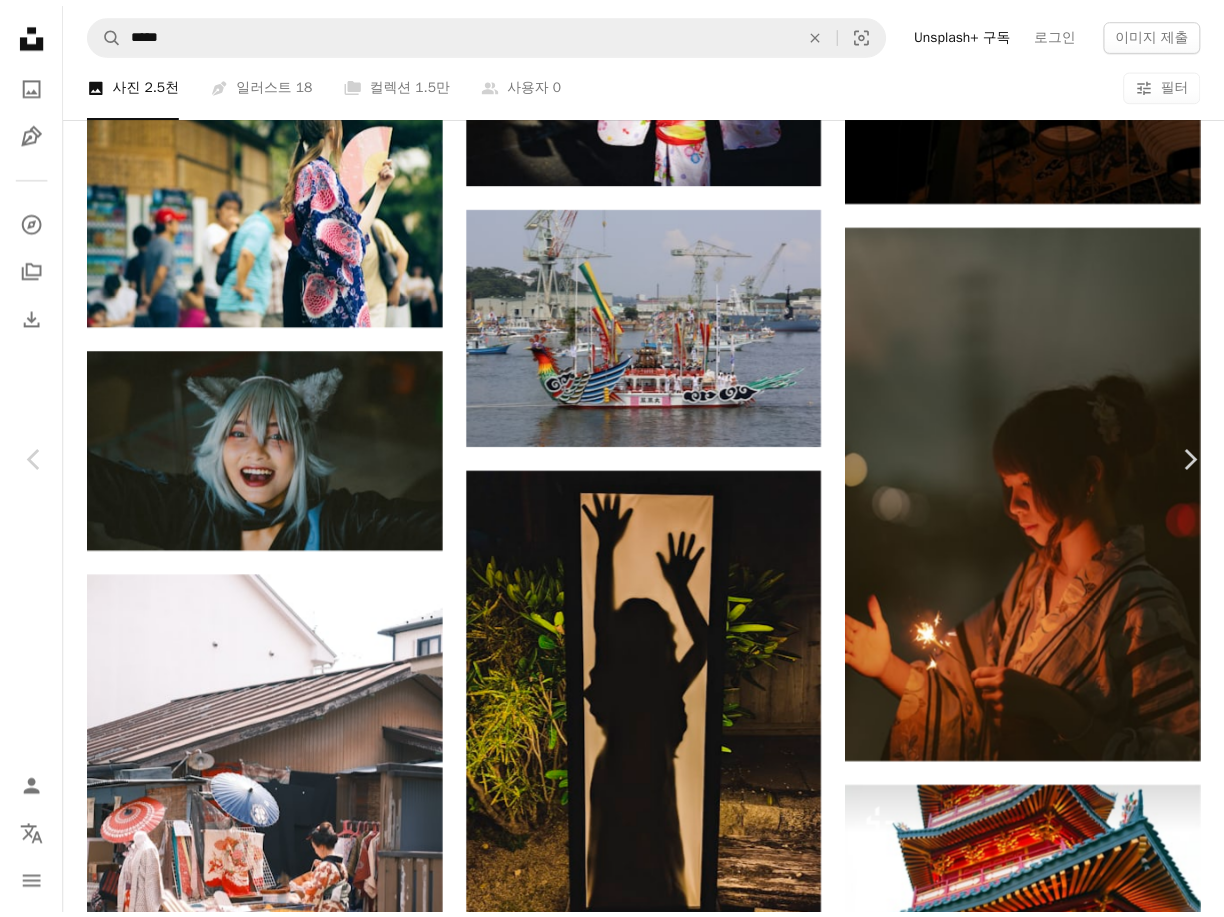 scroll, scrollTop: 1600, scrollLeft: 0, axis: vertical 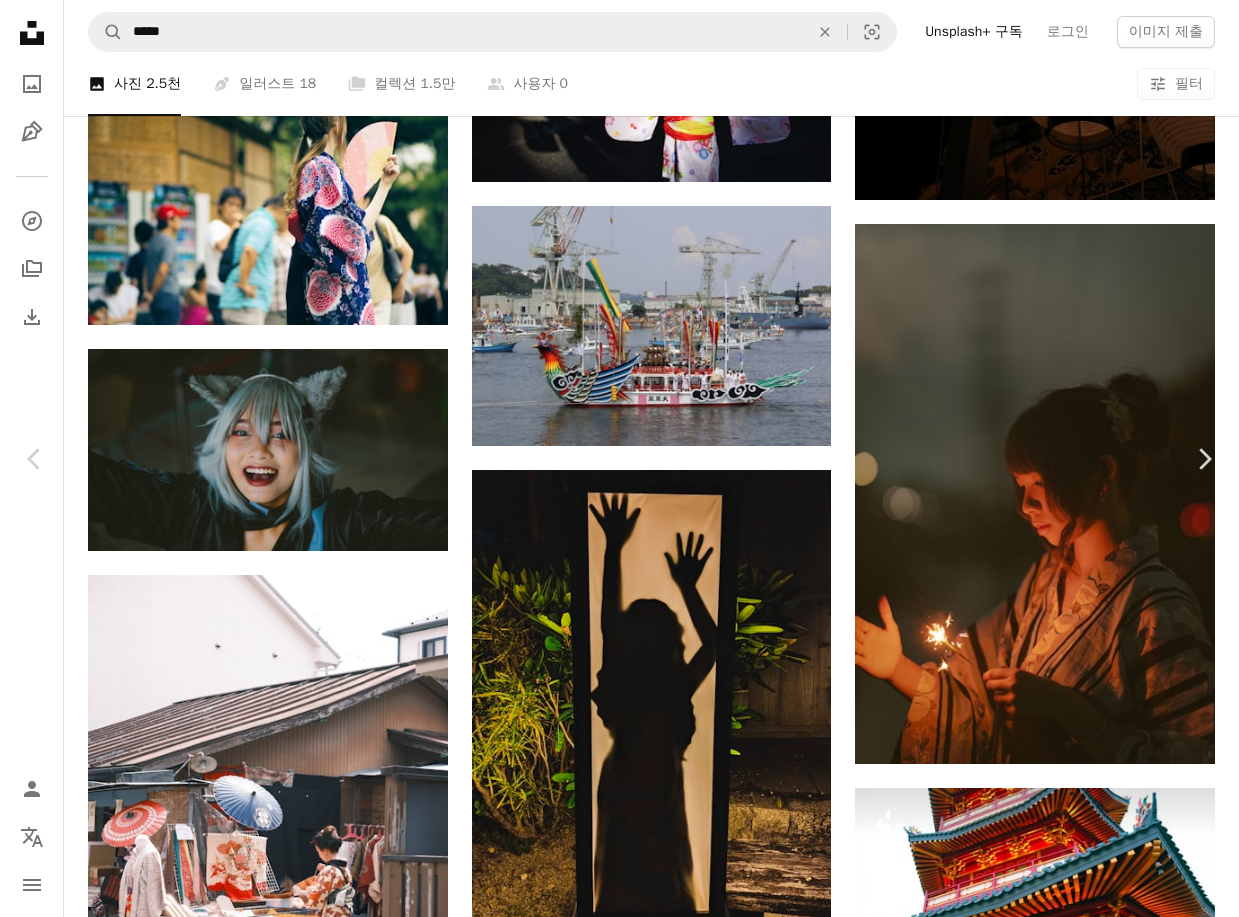 click on "An X shape" at bounding box center (20, 20) 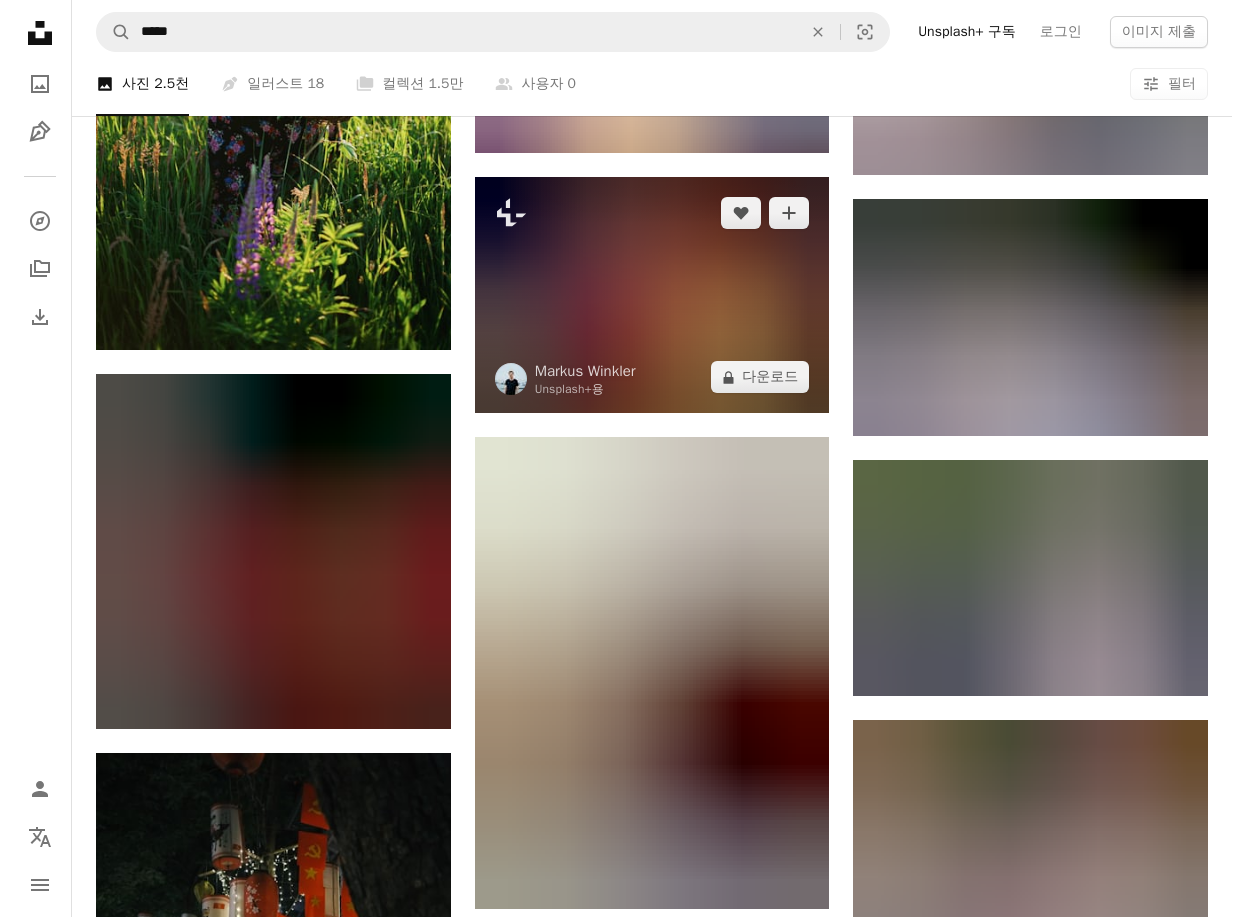 scroll, scrollTop: 20802, scrollLeft: 0, axis: vertical 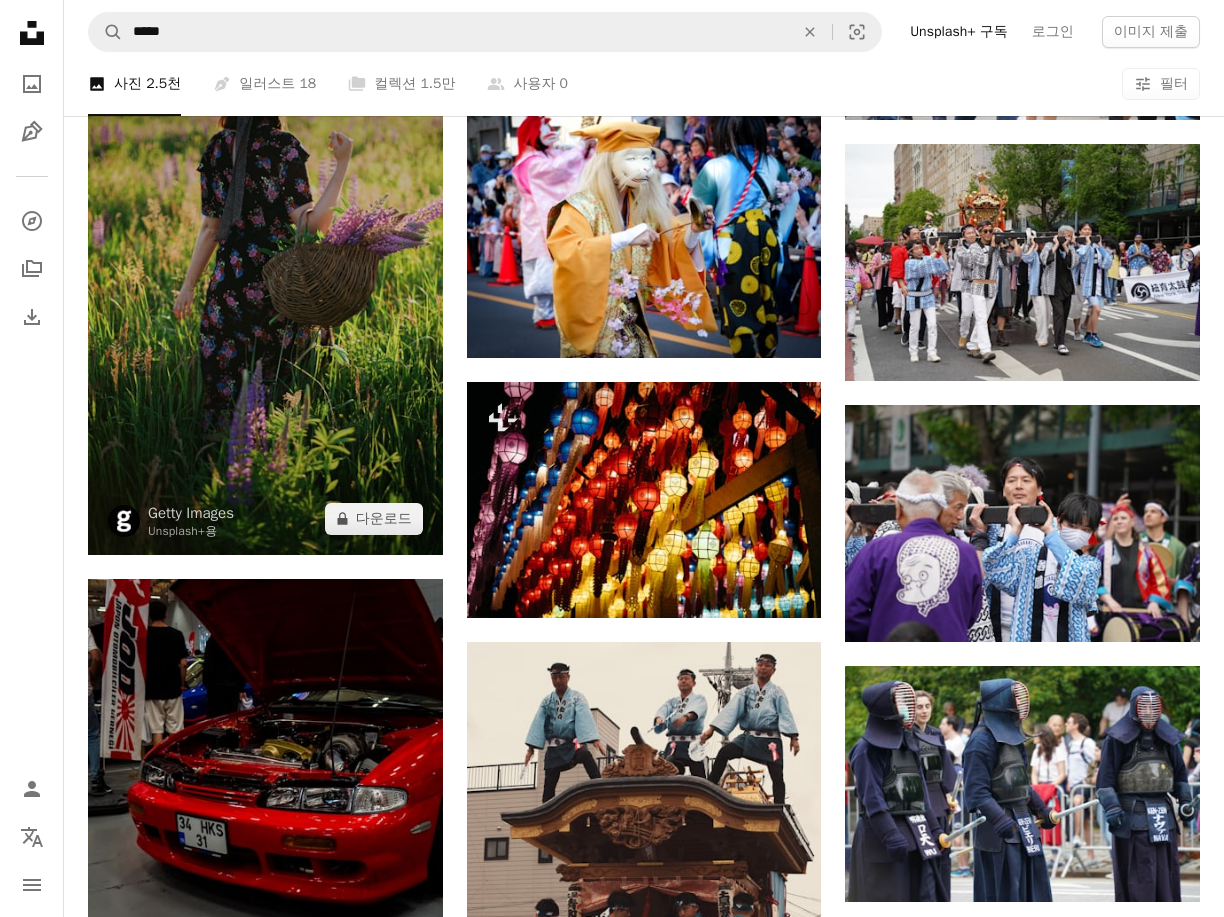 click at bounding box center (265, 289) 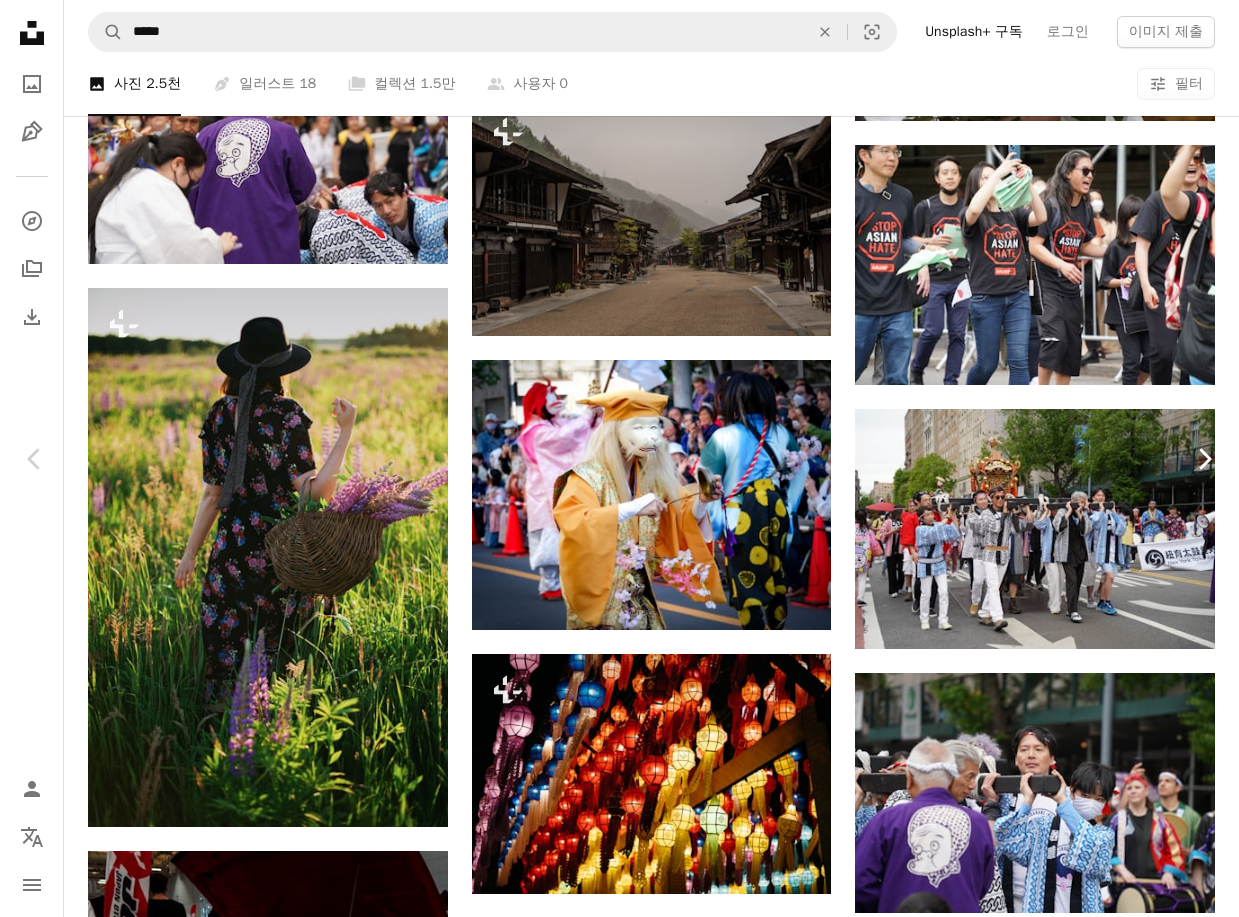 click on "Chevron right" at bounding box center (1204, 459) 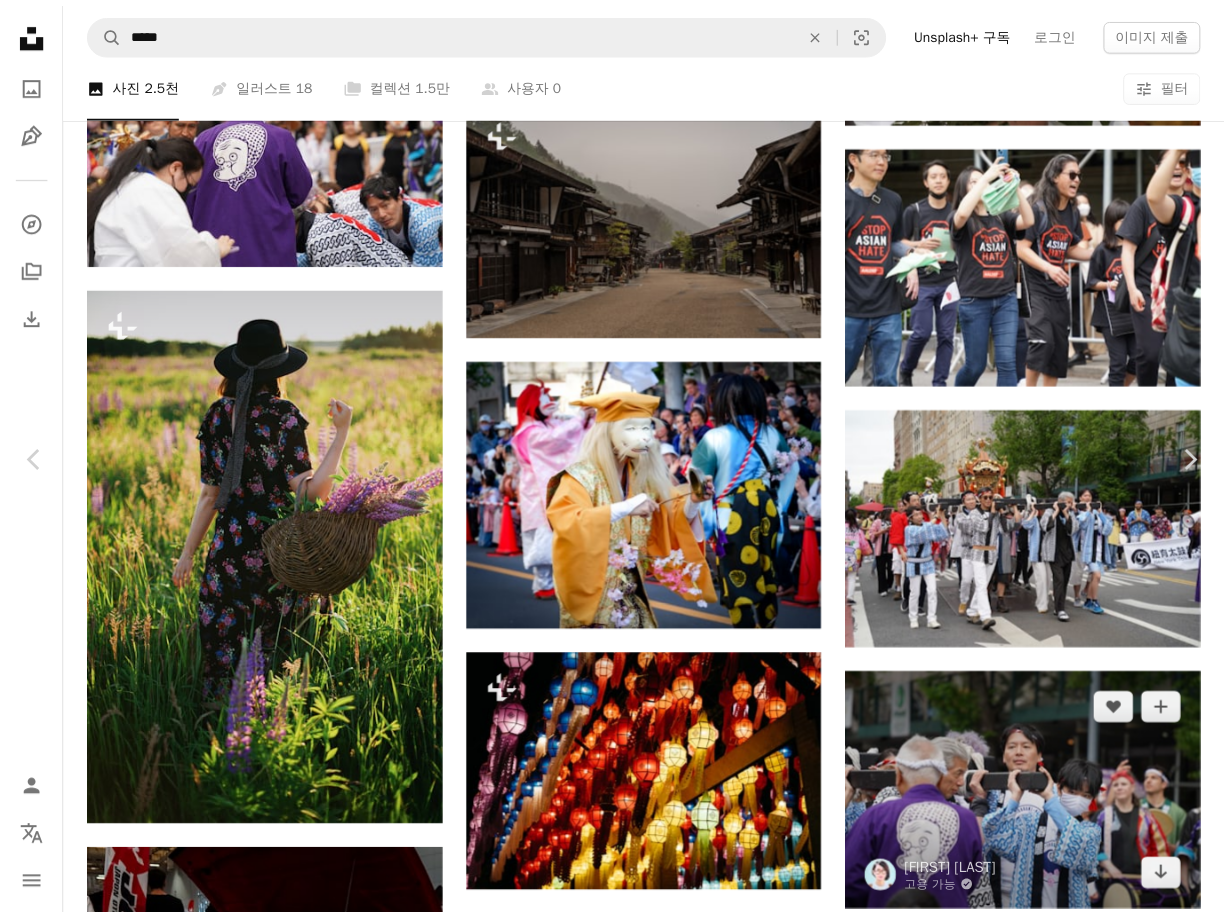 scroll, scrollTop: 1000, scrollLeft: 0, axis: vertical 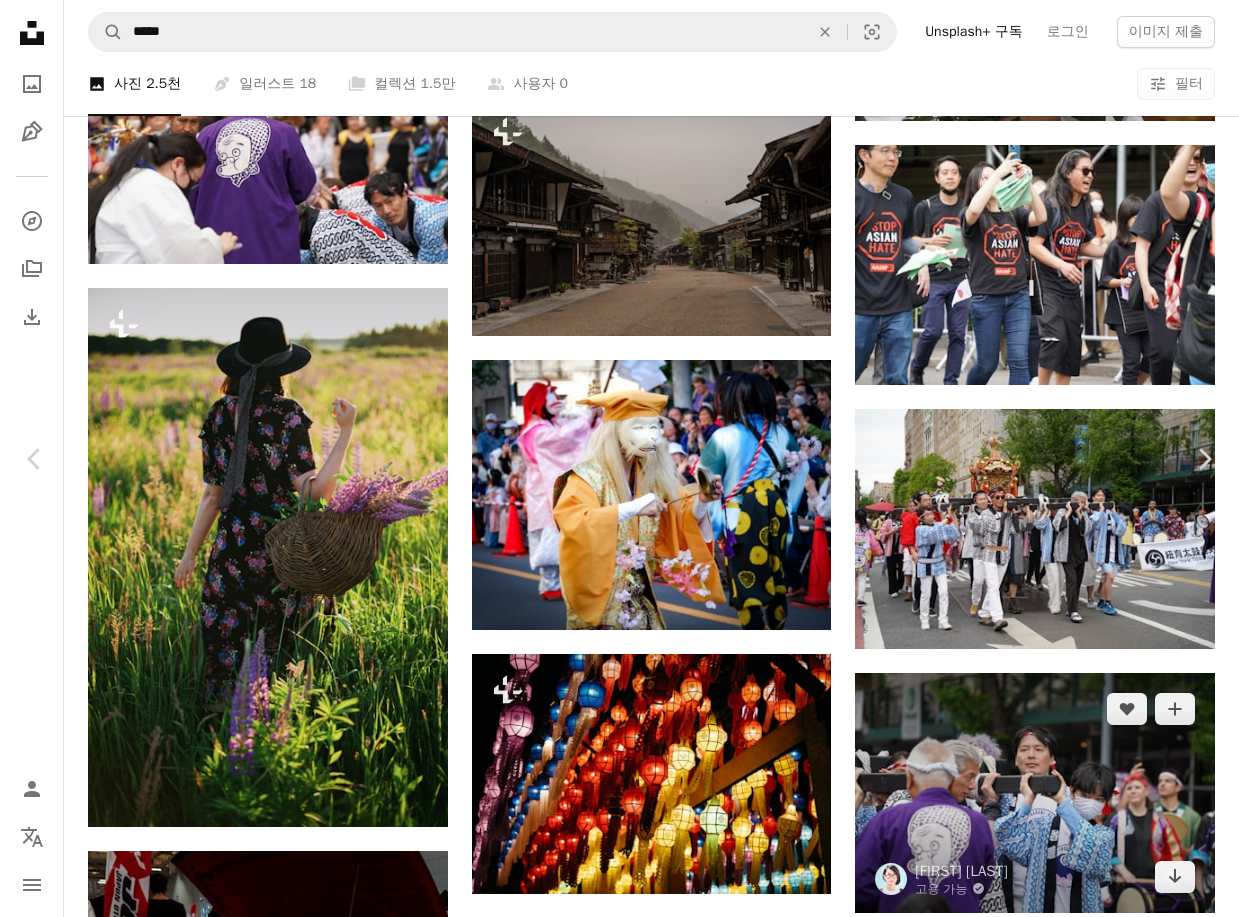 click on "An X shape Chevron left Chevron right [FIRST] [LAST] 고용 가능 A checkmark inside of a circle A heart A plus sign 무료 다운로드 Chevron down Zoom in 조회수 44,926 다운로드 473 A forward-right arrow 공유 Info icon 정보 More Actions A map marker [CITY], [STATE], [COUNTRY] Calendar outlined 2022년 5월 15일 에 게시됨 Camera SONY, ILCE-7M3 Safety Unsplash 라이선스 하에서 무료로 사용 가능 뉴욕 행렬 일본 문화 아시아 문화 검도 축제 교차 문화 아시아 페스티벌 사람의 사람 뉴욕 미국 군중 군 경찰 군복 복장 장교 행진 퍼블릭 도메인 이미지 iStock에서 프리미엄 관련 이미지 찾아보기  |  코드 UNSPLASH20로 20% 할인 혜택 받기 관련 이미지 A heart A plus sign [FIRST] [LAST] Arrow pointing down Plus sign for Unsplash+ A heart A plus sign Getty Images Unsplash+ 용 A lock 다운로드 A heart A plus sign [FIRST] [LAST] 고용 가능 A checkmark inside of a circle Arrow pointing down A heart A plus sign [FIRST] [LAST] A heart 용" at bounding box center [619, 4943] 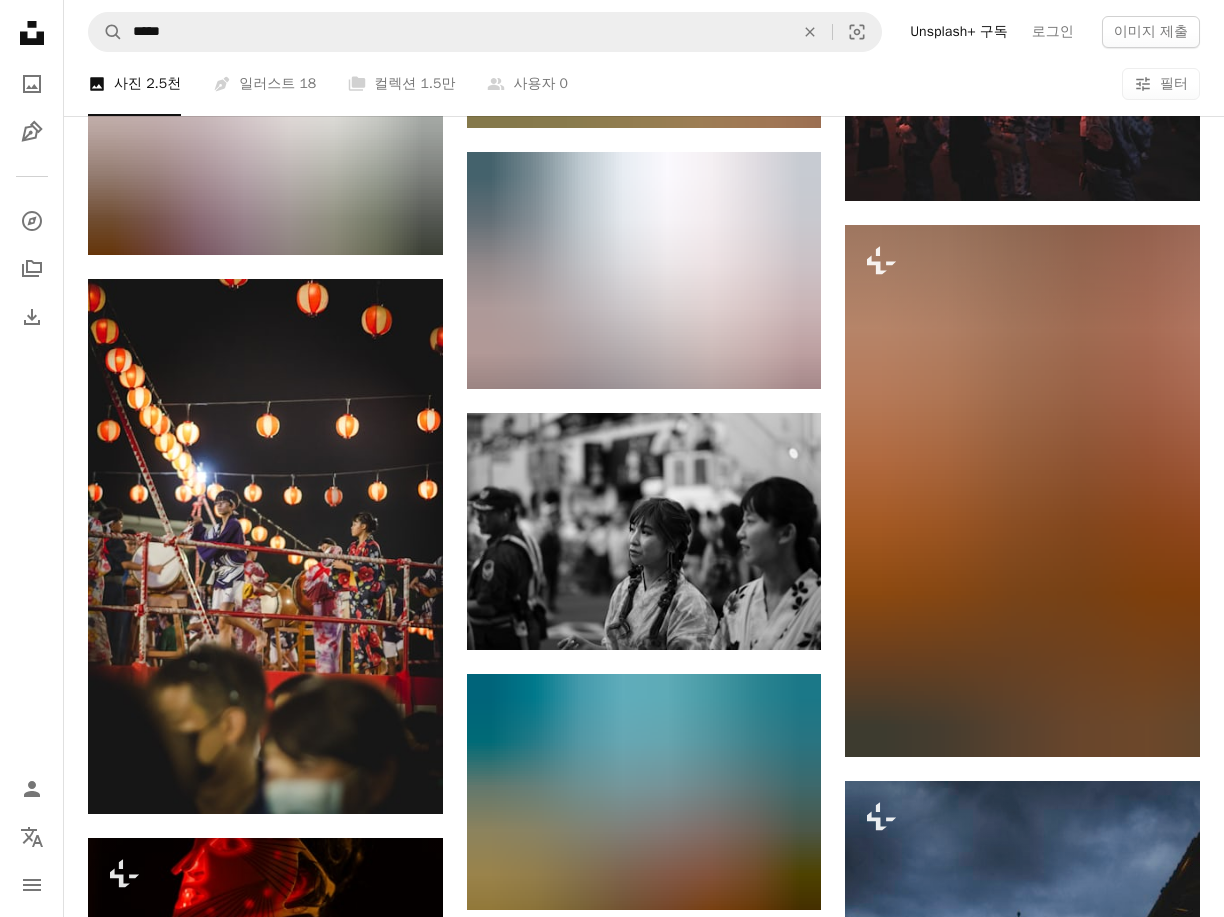 scroll, scrollTop: 24502, scrollLeft: 0, axis: vertical 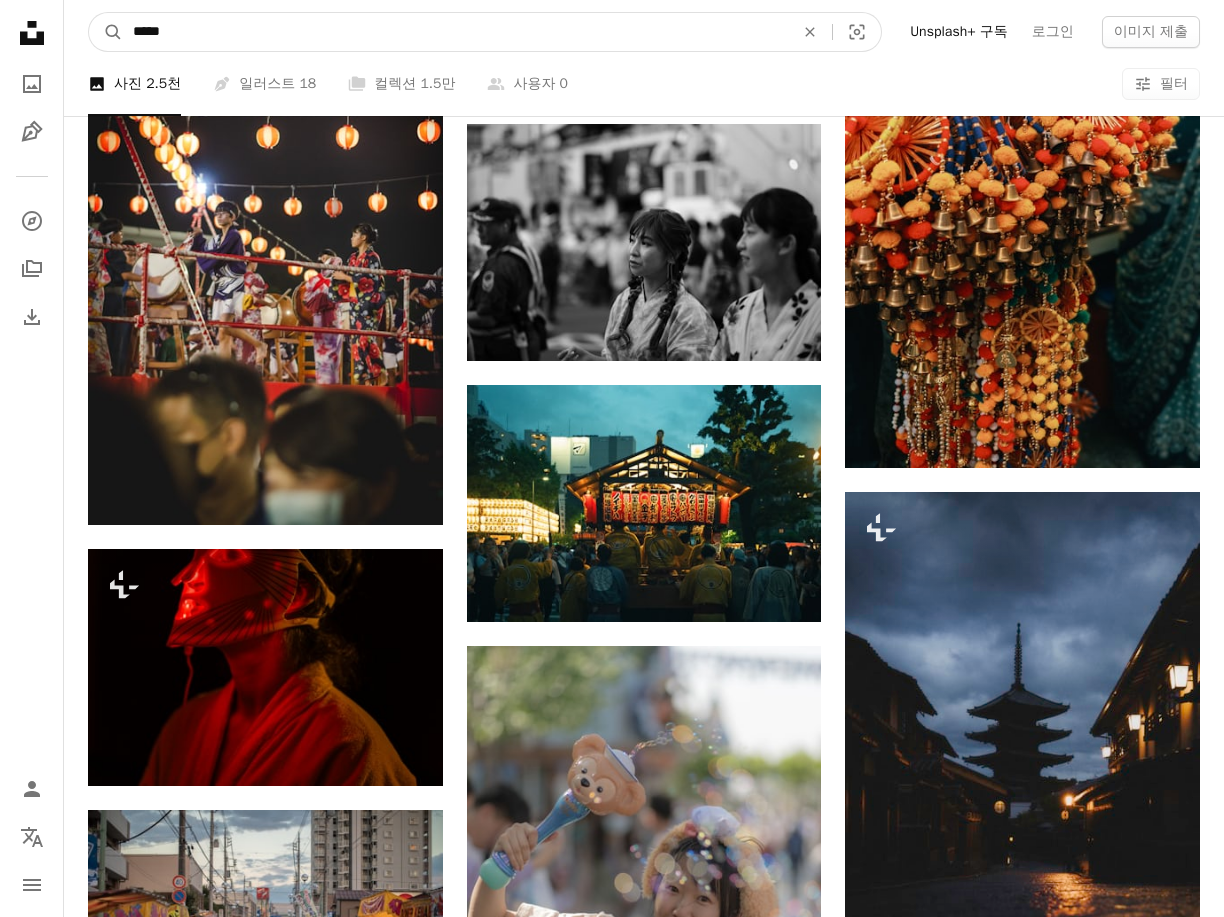drag, startPoint x: 219, startPoint y: 38, endPoint x: 38, endPoint y: 38, distance: 181 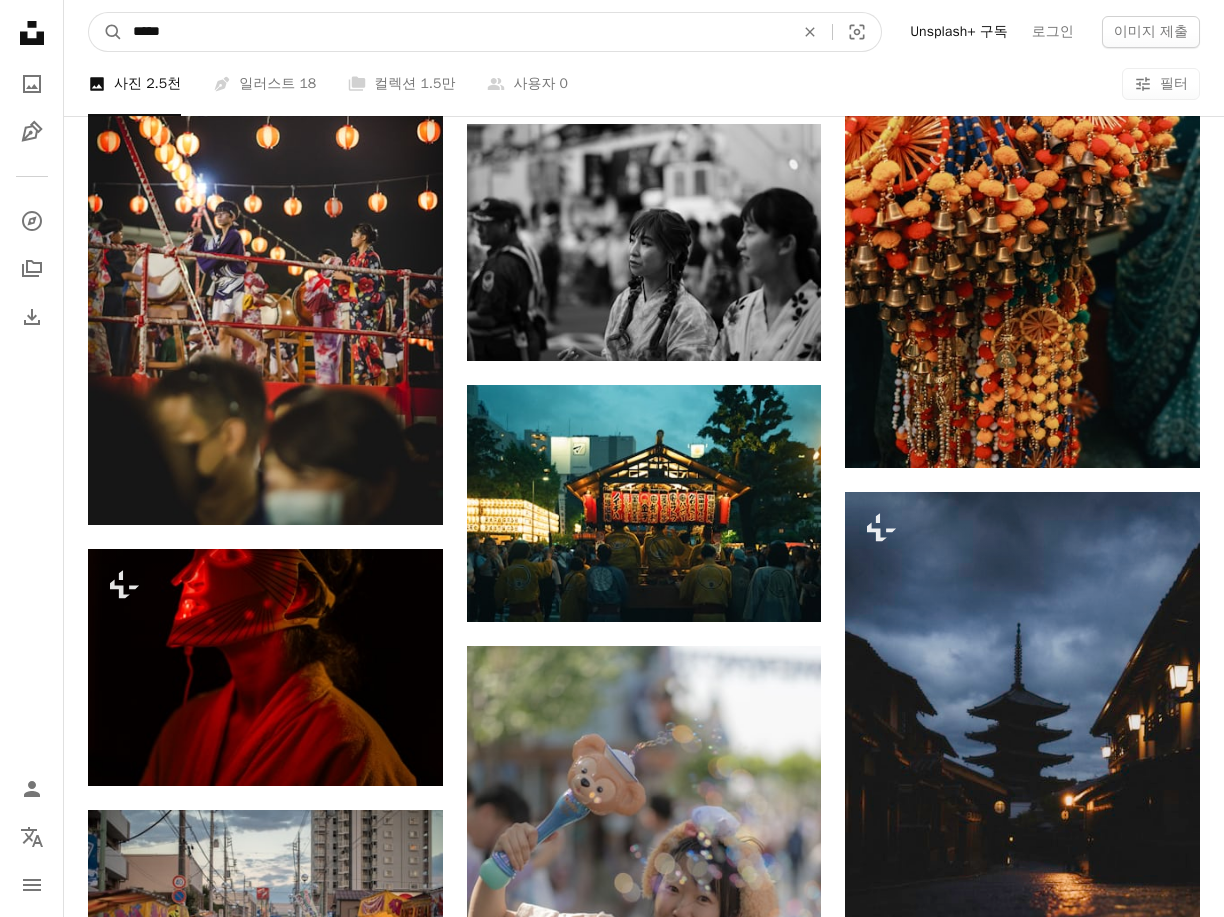 click on "Unsplash logo Unsplash 홈 A photo Pen Tool A compass A stack of folders Download Person Localization icon navigation menu A magnifying glass ***** An X shape Visual search Unsplash+ 구독 로그인 이미지 제출 iStock에서 프리미엄 이미지 찾아보기  |  iStock에서 20% 할인  ↗ iStock에서 프리미엄 이미지 찾아보기 iStock에서 20% 할인  ↗ 더 보기  ↗ iStock에서 더 많은 자료 보기  ↗ A photo 사진   2.5천 Pen Tool 일러스트   18 A stack of folders 컬렉션   1.5만 A group of people 사용자   0 A copyright icon © 라이선스 Arrow down Aspect ratio 방향 Arrow down Unfold 정렬 기준  관련성 Arrow down Filters 필터 일본 축제 Chevron right 사람 축제 도시의 얼굴 머리 여성 나이트 라이프 여자 성인 핸드백 가방 도시 Plus sign for Unsplash+ A heart A plus sign Curated Lifestyle Unsplash+ 용 A lock 다운로드 Plus sign for Unsplash+ A heart A plus sign Getty Images Unsplash+ 용 A lock 다운로드 A heart 용" at bounding box center [612, -10504] 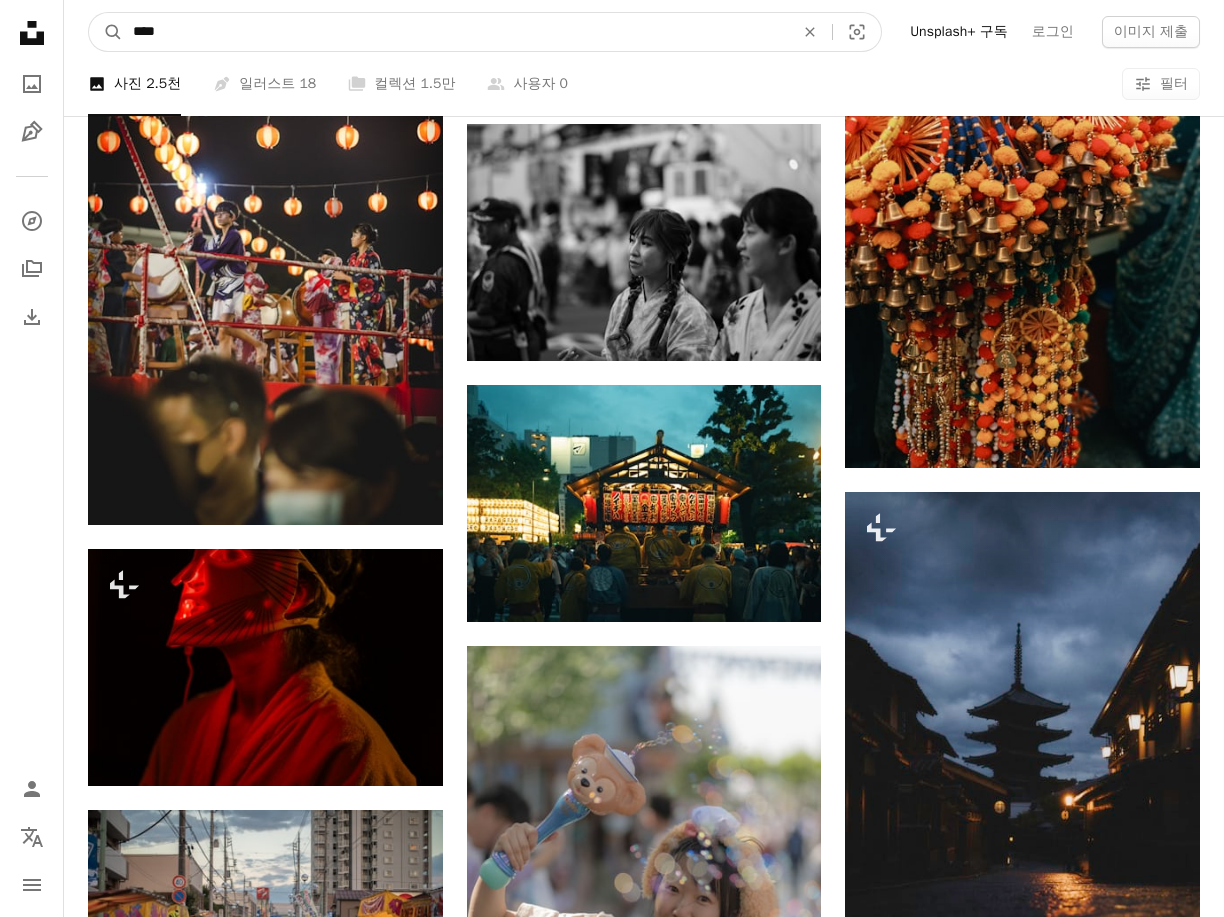 type on "****" 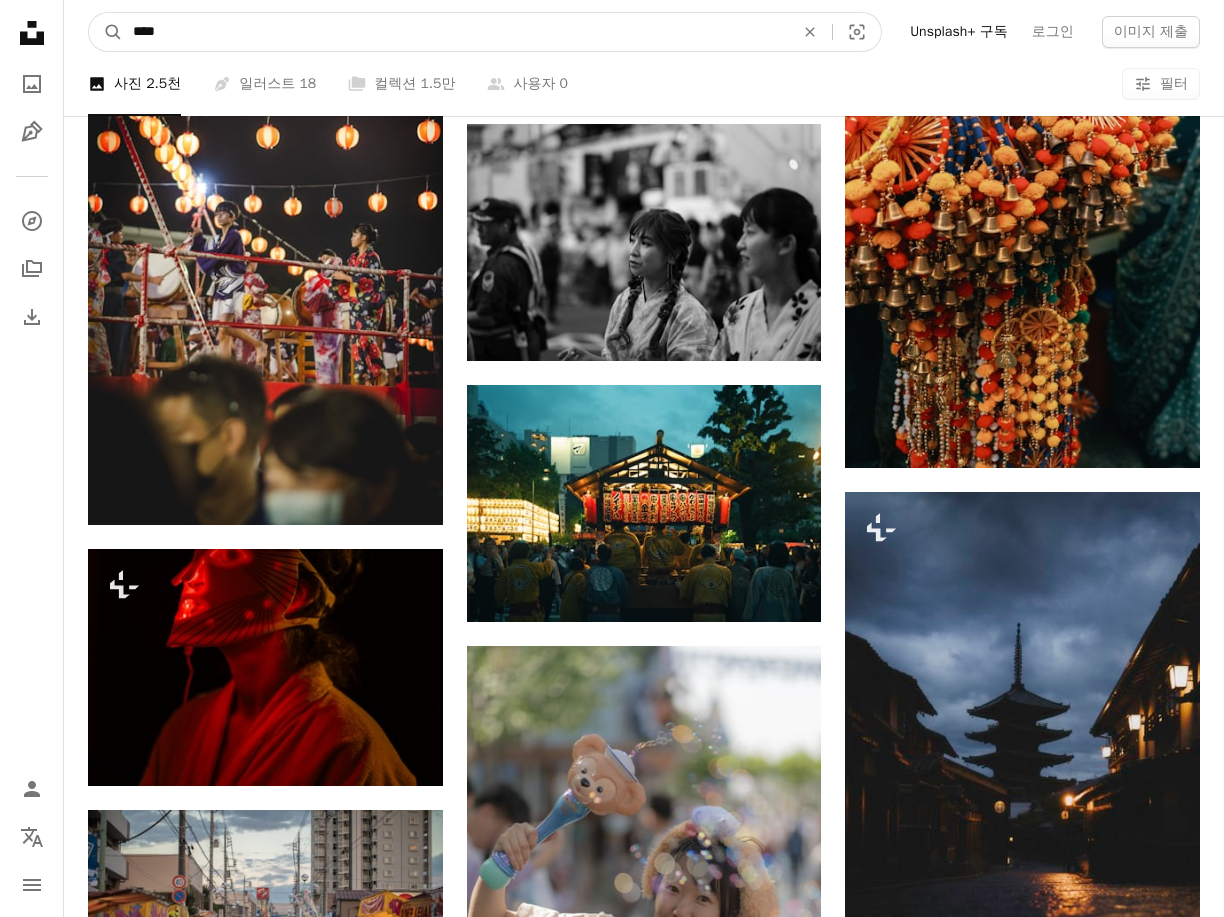 click on "A magnifying glass" at bounding box center [106, 32] 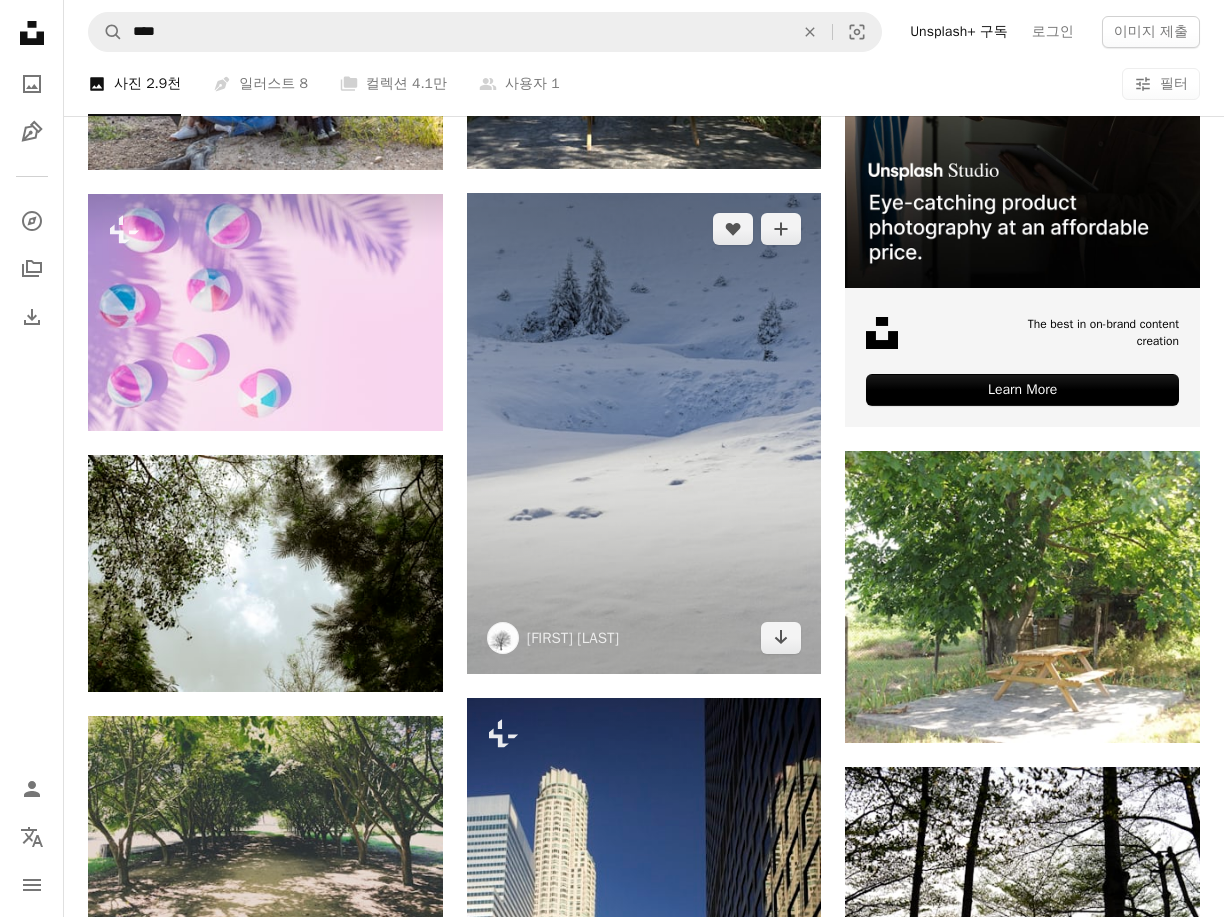 scroll, scrollTop: 900, scrollLeft: 0, axis: vertical 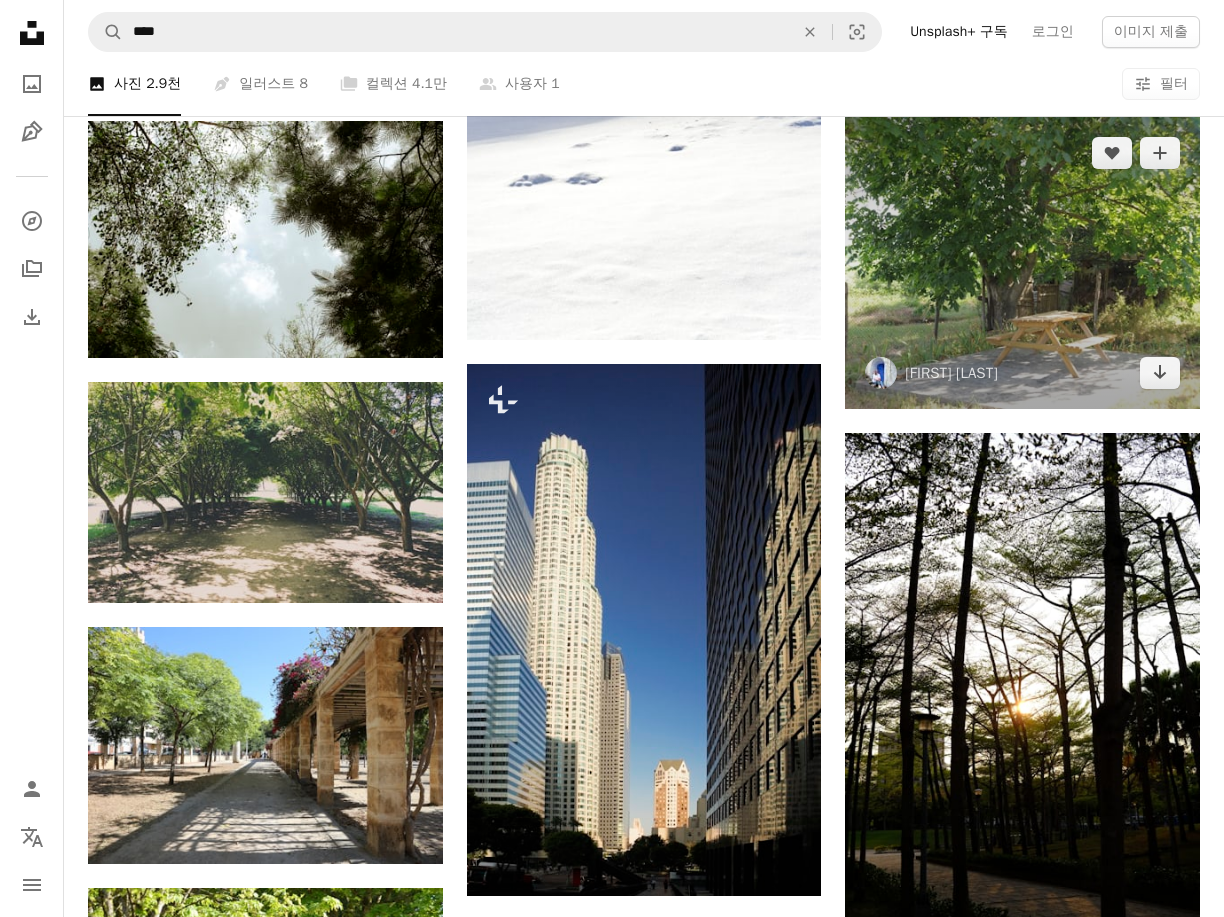 click at bounding box center (1022, 263) 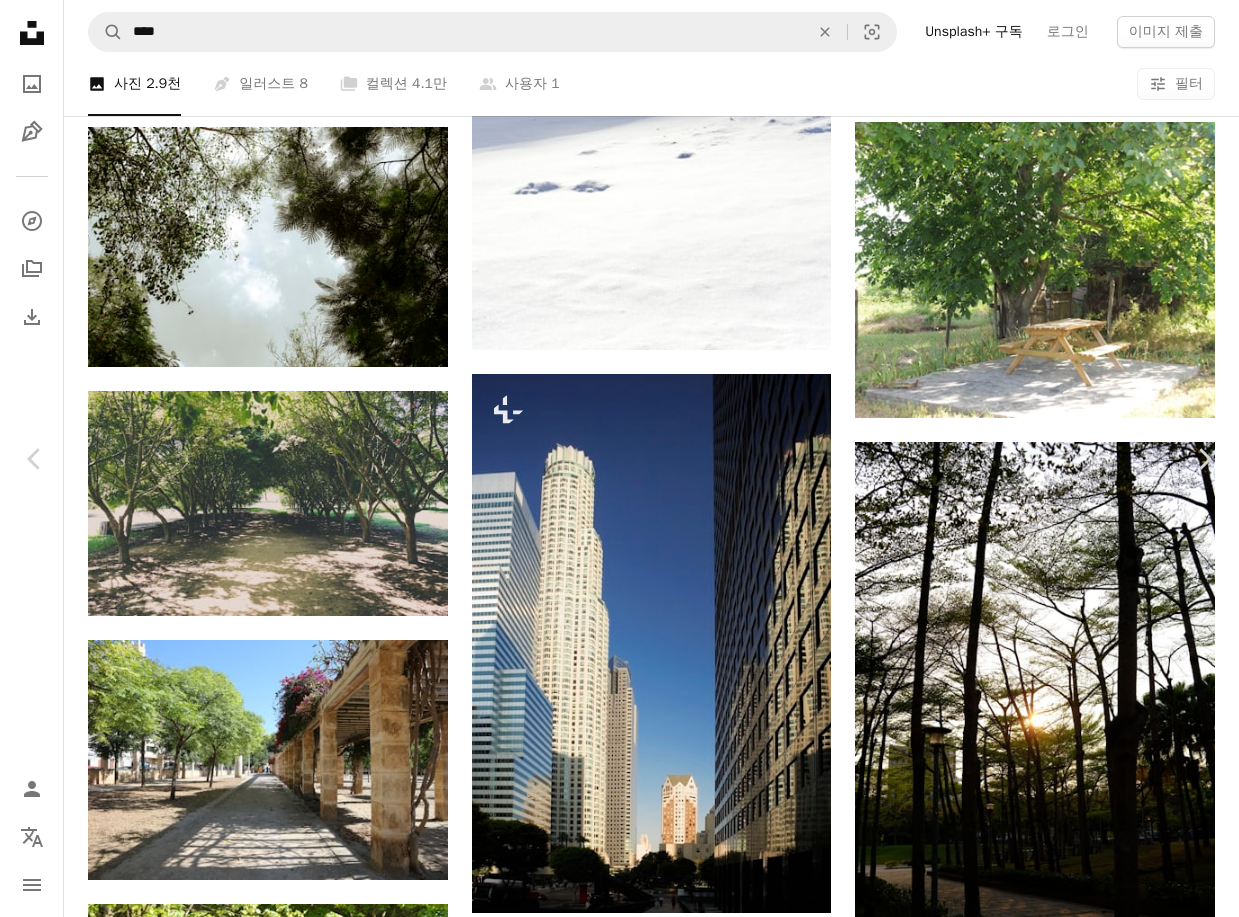 click on "Chevron down" 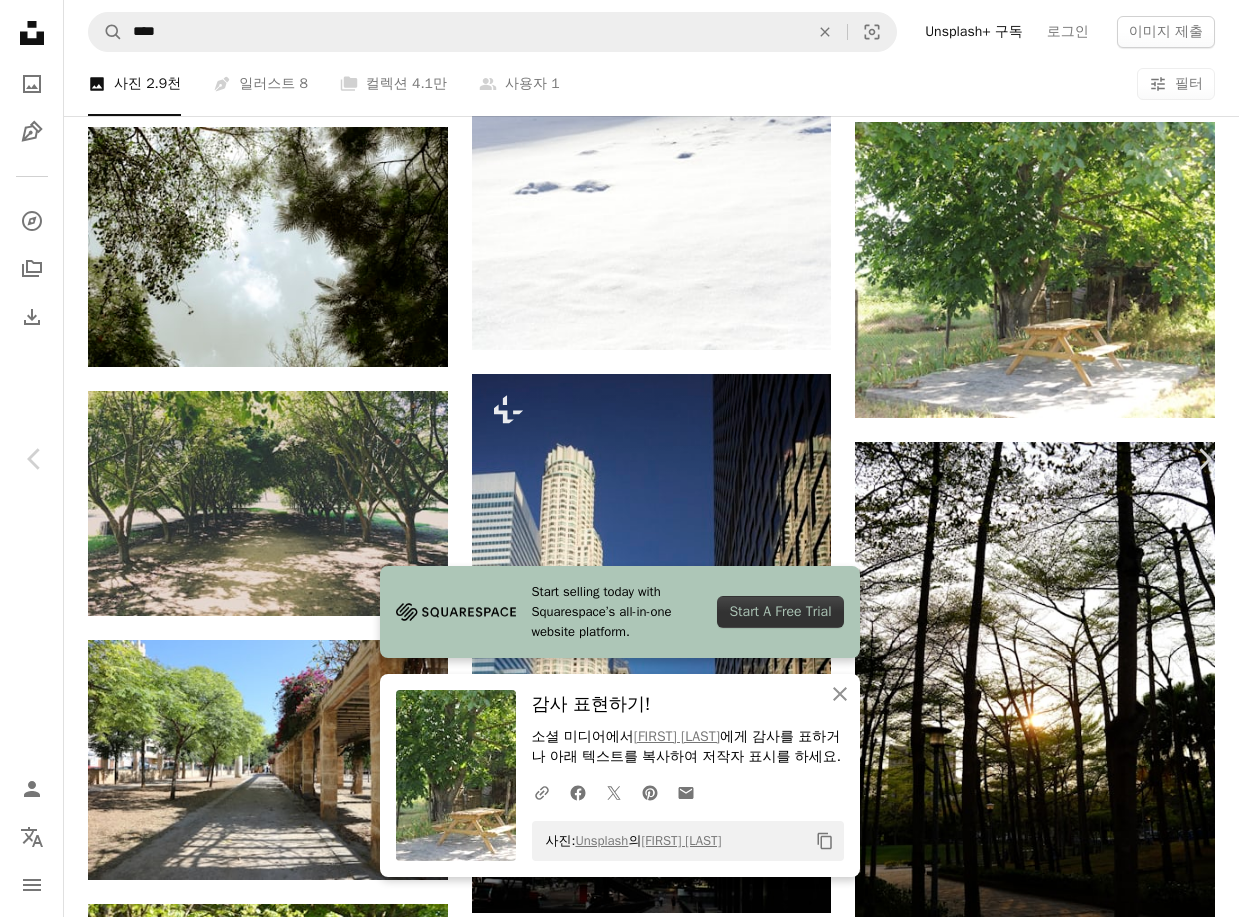 click on "An X shape Chevron left Chevron right Start selling today with Squarespace’s all-in-one website platform. Start A Free Trial An X shape 닫기 감사 표현하기! 소셜 미디어에서 [FIRST] [LAST] 에게 감사를 표하거나 아래 텍스트를 복사하여 저작자 표시를 하세요. A URL sharing icon (chains) Facebook icon X (formerly Twitter) icon Pinterest icon An envelope 사진: Unsplash 의 [FIRST] [LAST]
Copy content [FIRST] [LAST] [USERNAME] A heart A plus sign 무료 다운로드Chevron down Zoom in 조회수 6,839 다운로드 37 A forward-right arrow 공유 Info icon 정보 More Actions Calendar outlined 2024년 6월 12일 에 게시됨 Safety Unsplash 라이선스 하에서 무료로 사용 가능 숲 땅 집 녹색 정원 회색 가구 풀 나무 풍경 공원 길 바깥 주택 나물 뒤뜰 벤치 식물 숲 안뜰 배경 iStock에서 프리미엄 관련 이미지 찾아보기  |  코드 UNSPLASH20로 20% 할인 혜택 받기 iStock에서 더 많은 자료 보기" at bounding box center (619, 3497) 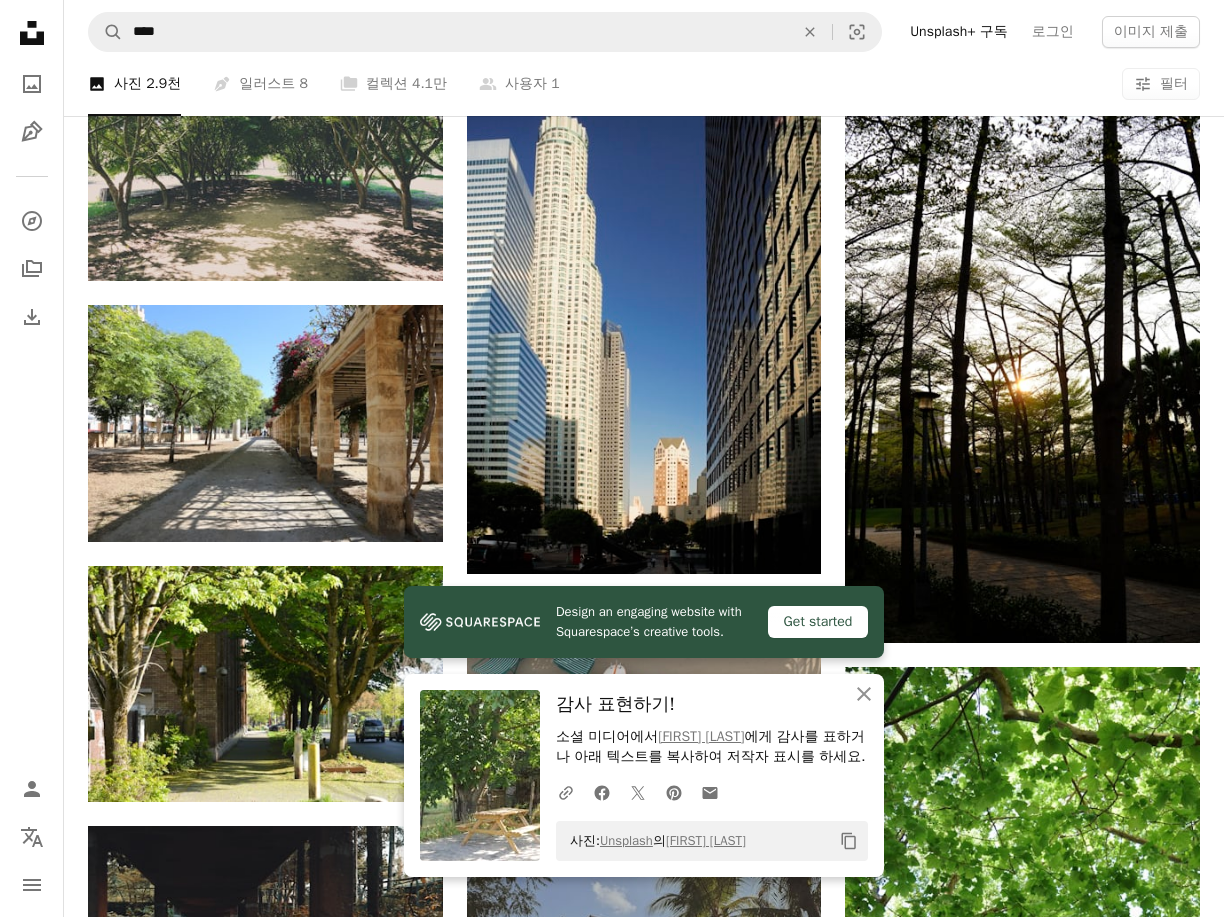 scroll, scrollTop: 1000, scrollLeft: 0, axis: vertical 